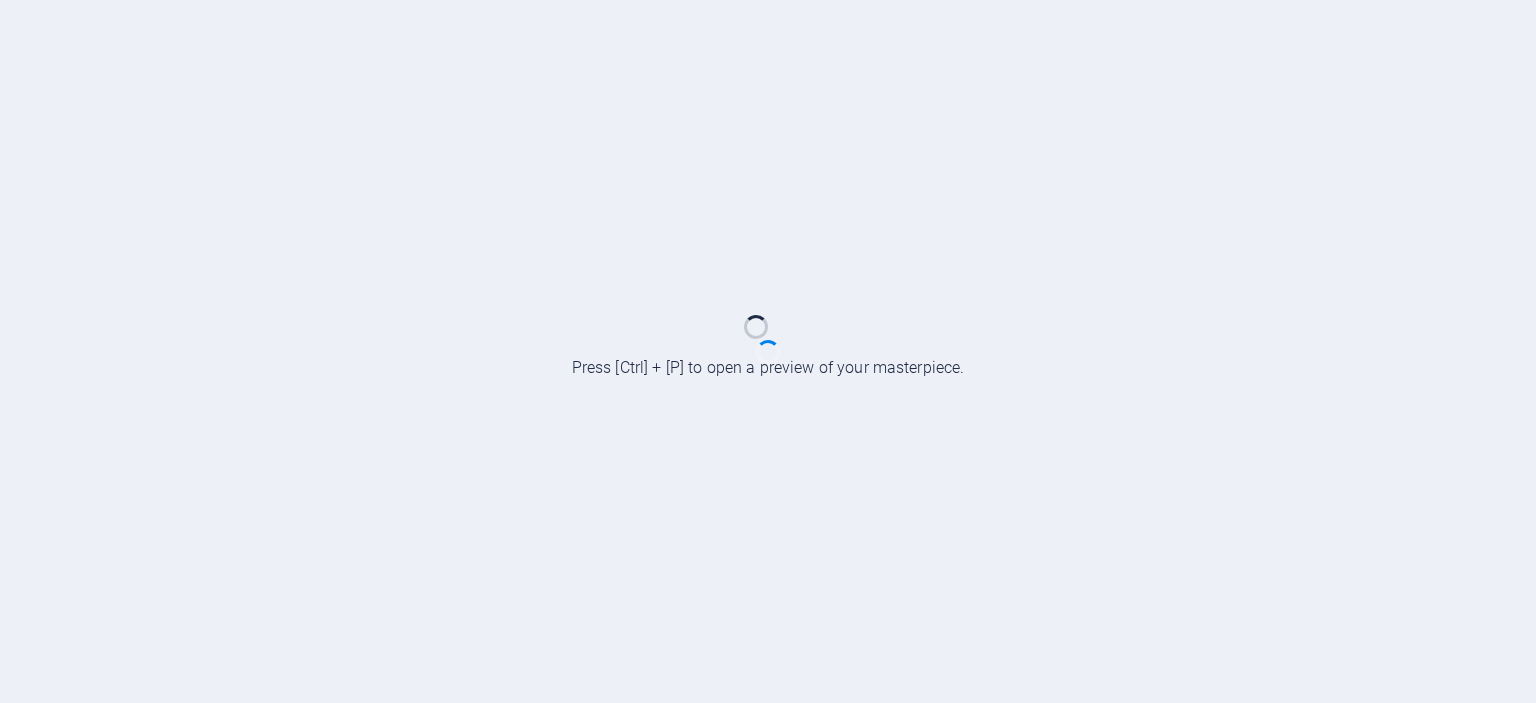 scroll, scrollTop: 0, scrollLeft: 0, axis: both 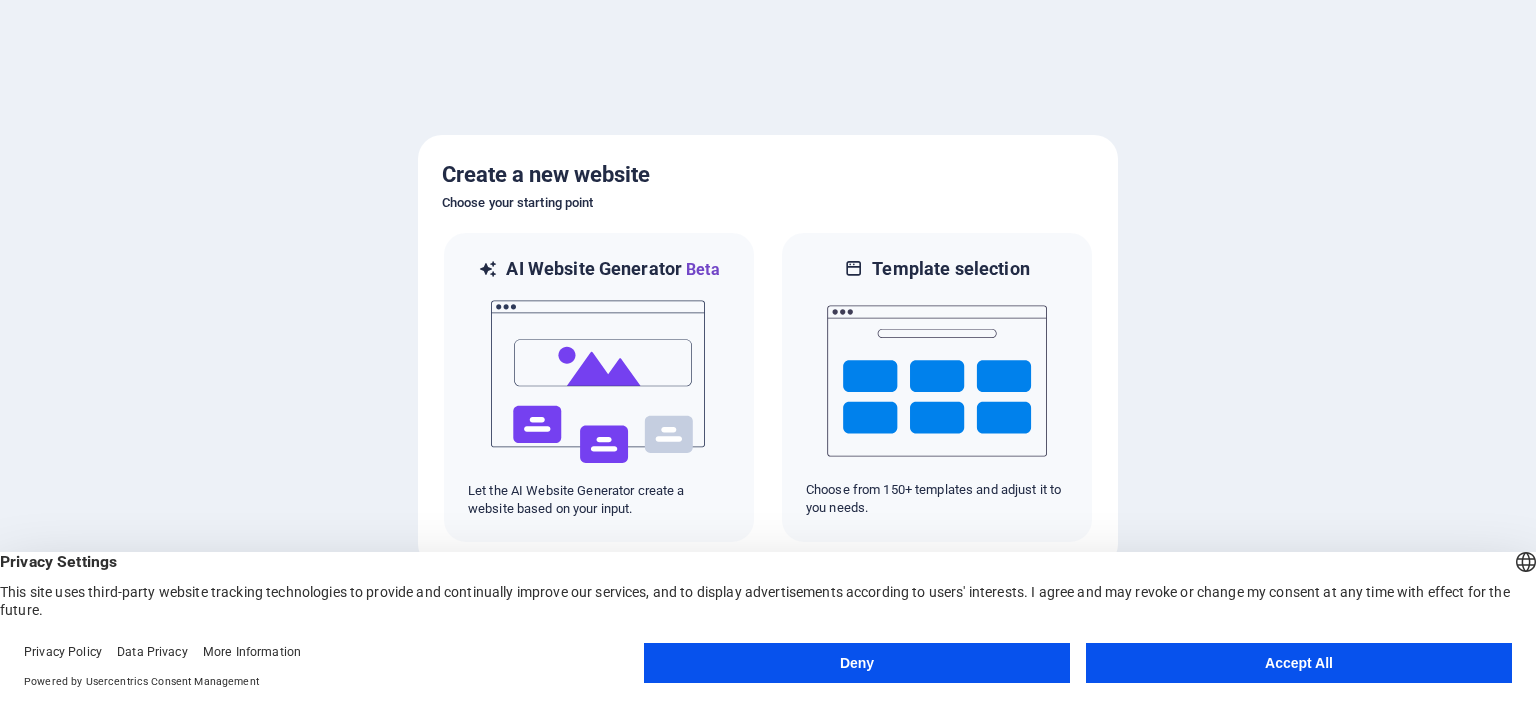 click on "Accept All" at bounding box center [1299, 663] 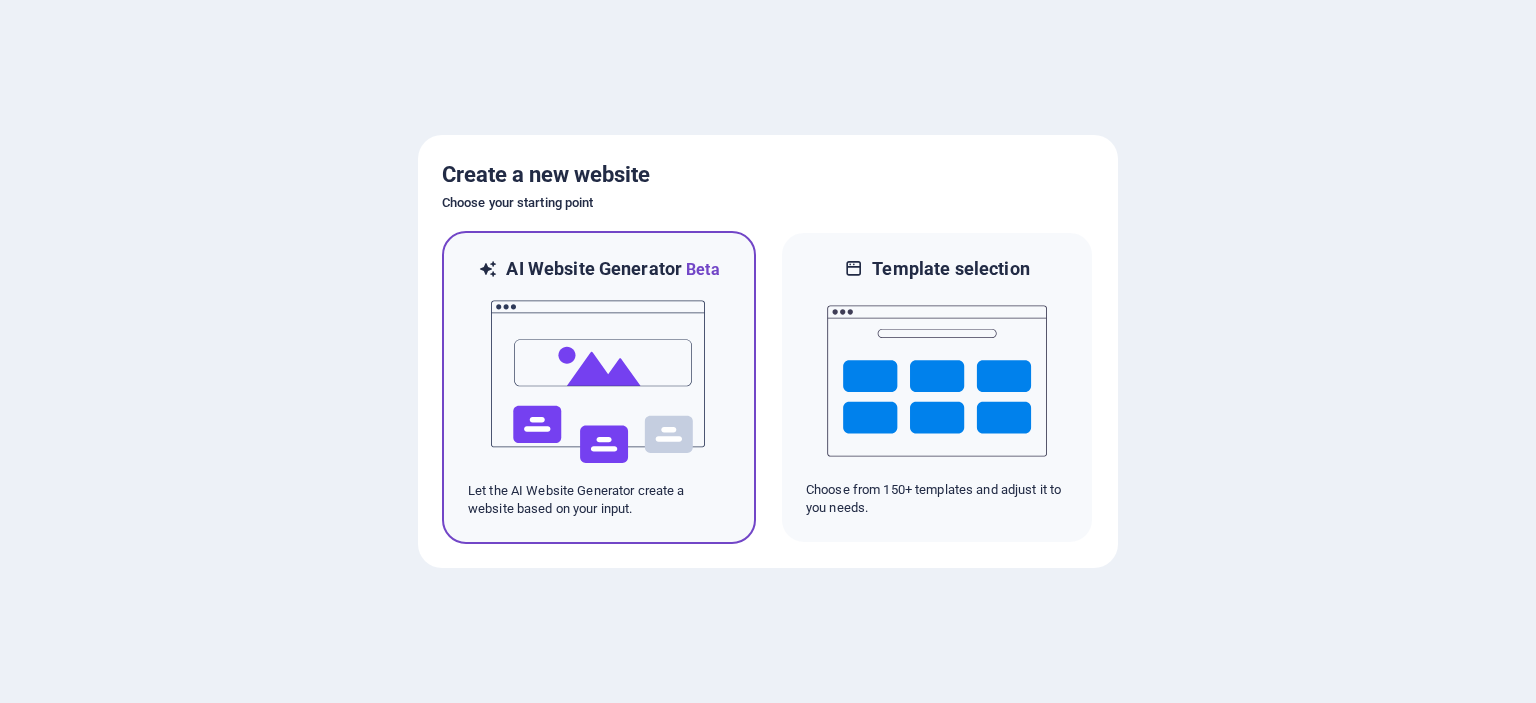 click at bounding box center [599, 382] 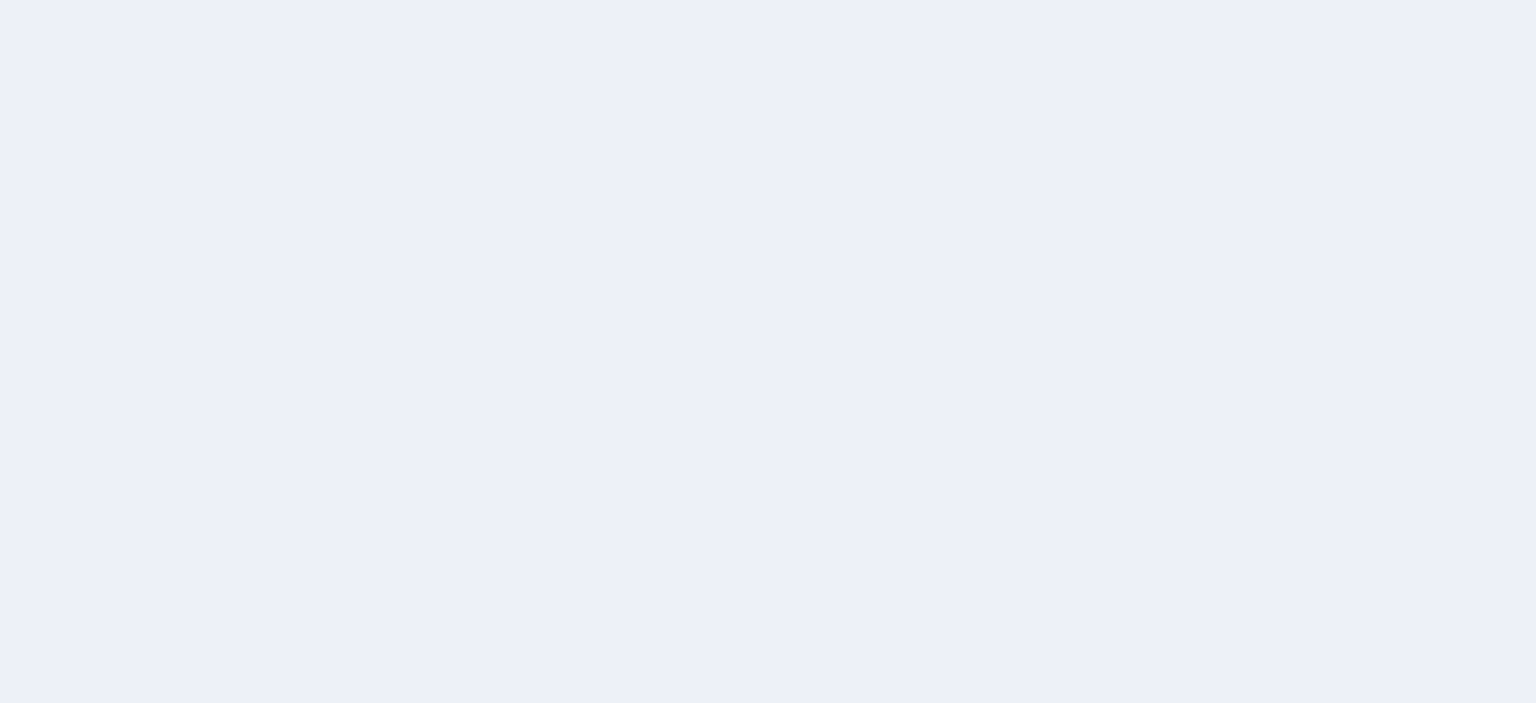 scroll, scrollTop: 0, scrollLeft: 0, axis: both 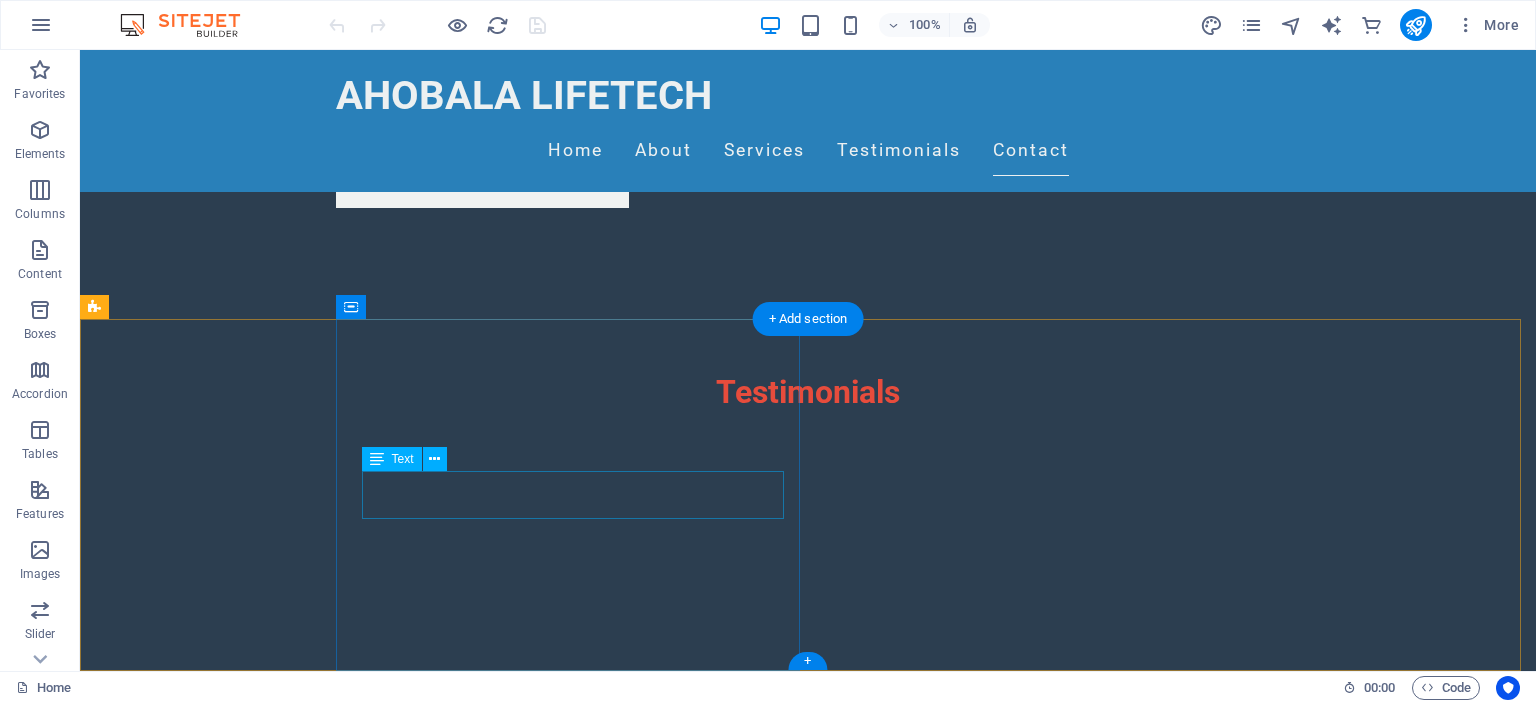 drag, startPoint x: 365, startPoint y: 483, endPoint x: 475, endPoint y: 479, distance: 110.0727 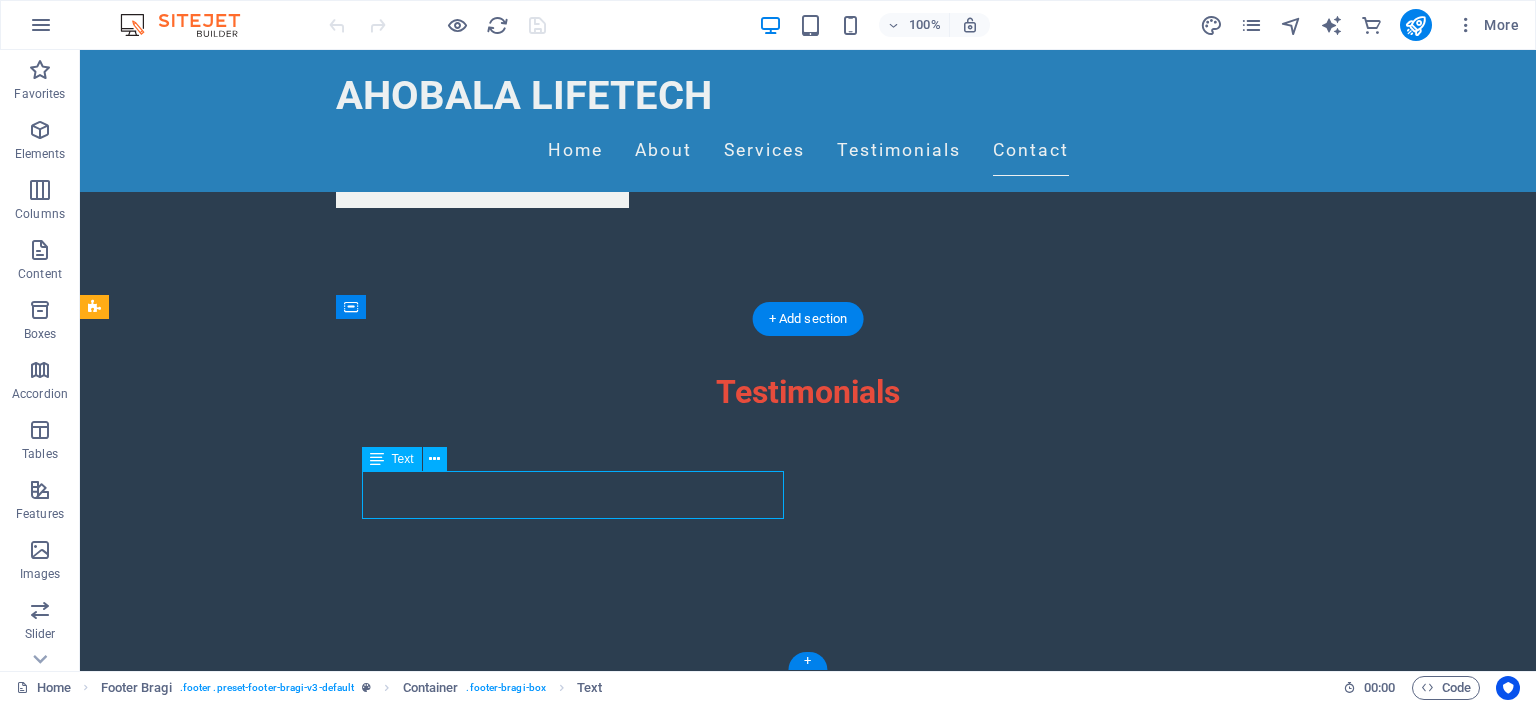 click on "123 Tech Lane , 45678   Tech City" at bounding box center [928, 2723] 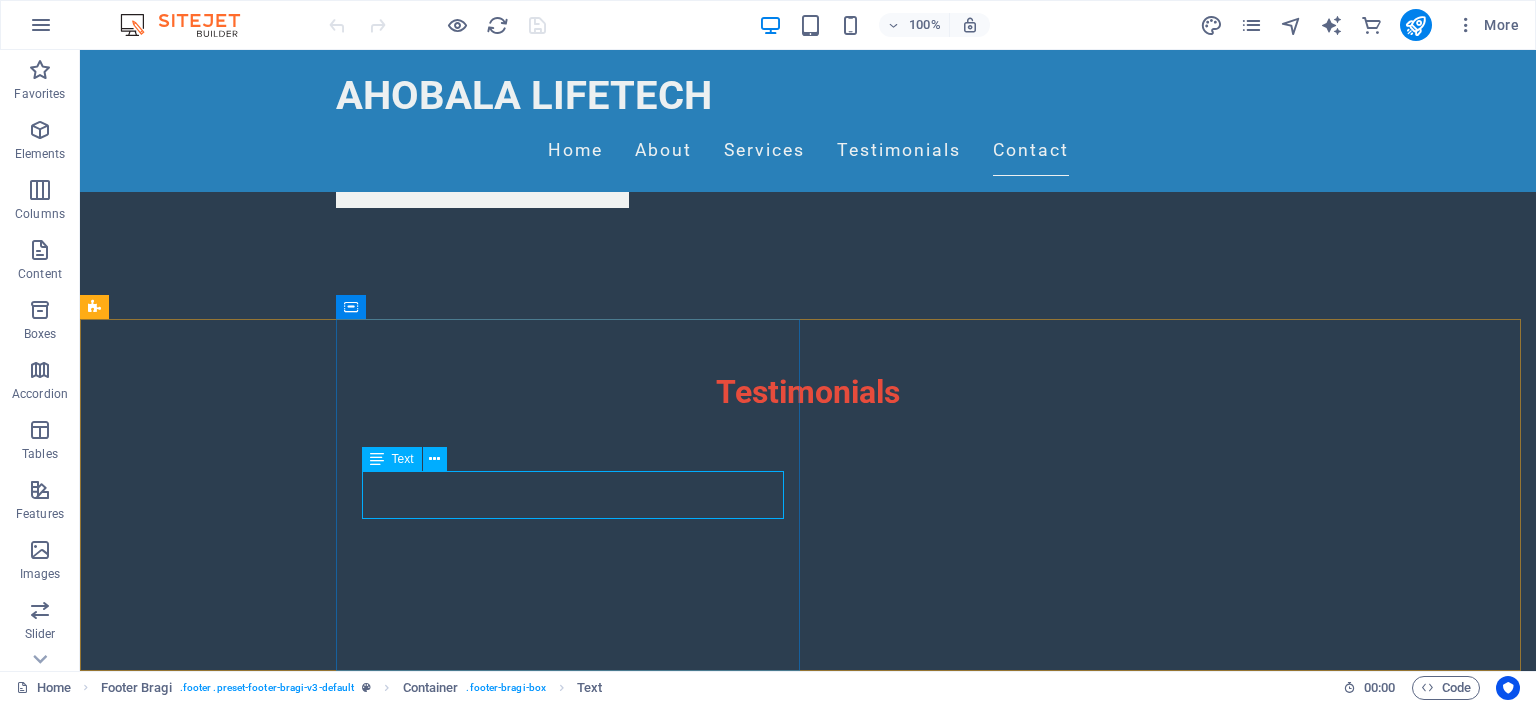 click on "Text" at bounding box center [392, 459] 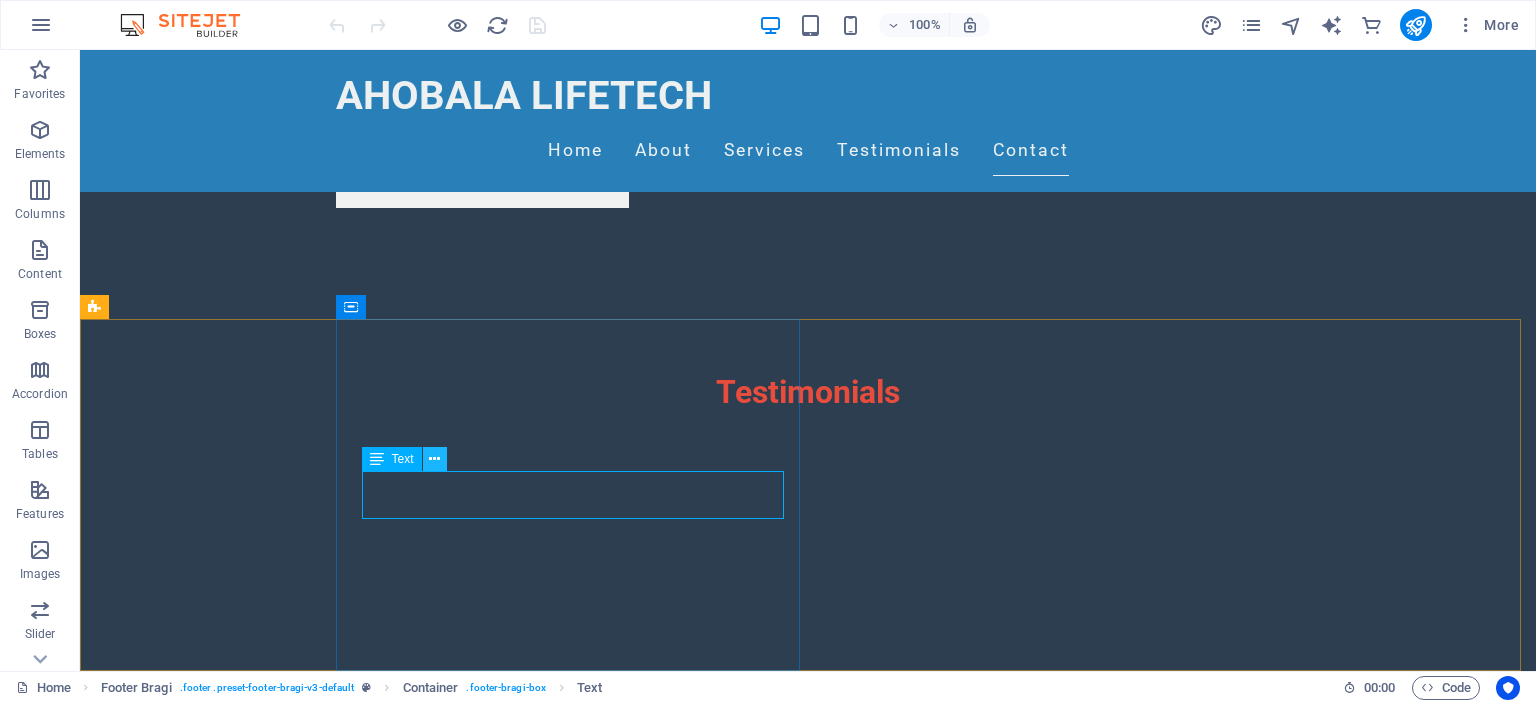 click at bounding box center (434, 459) 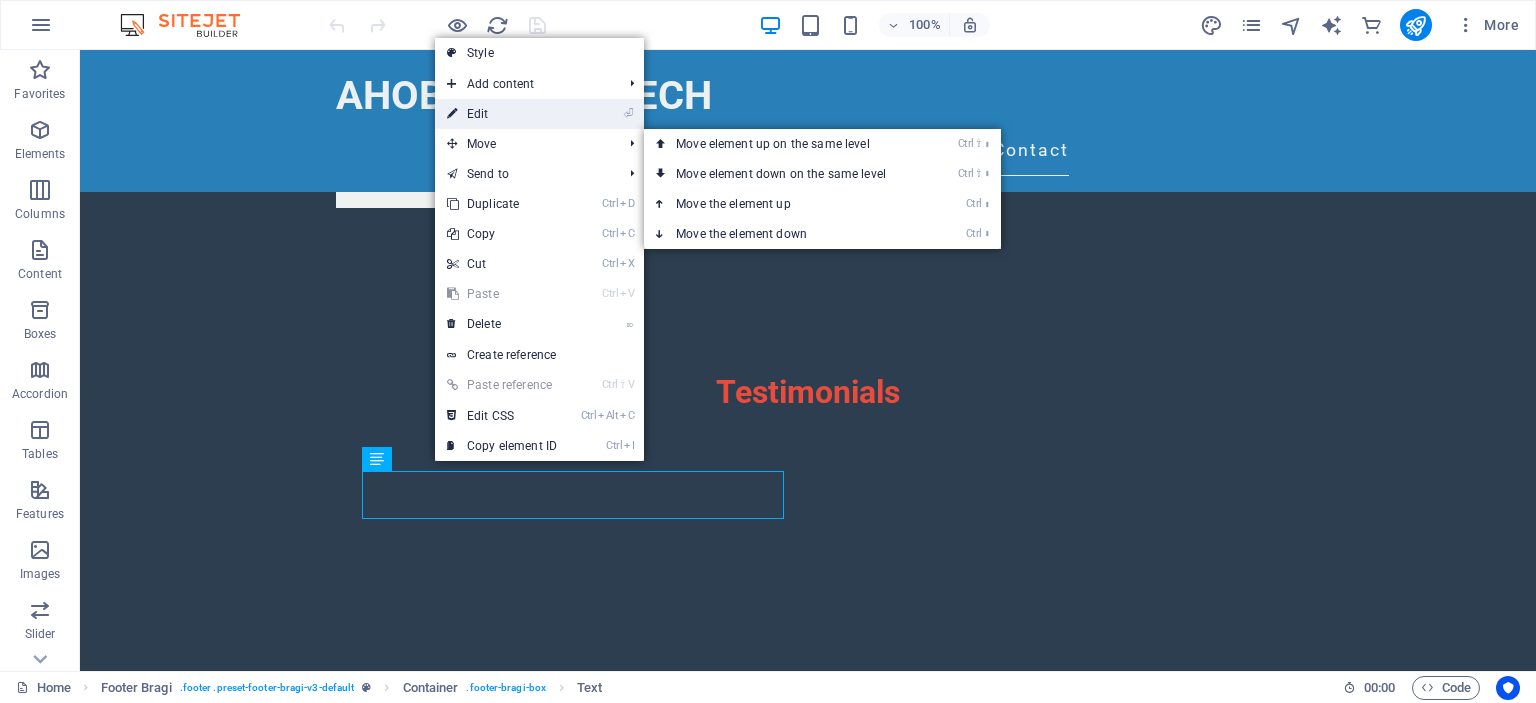 click on "⏎  Edit" at bounding box center [502, 114] 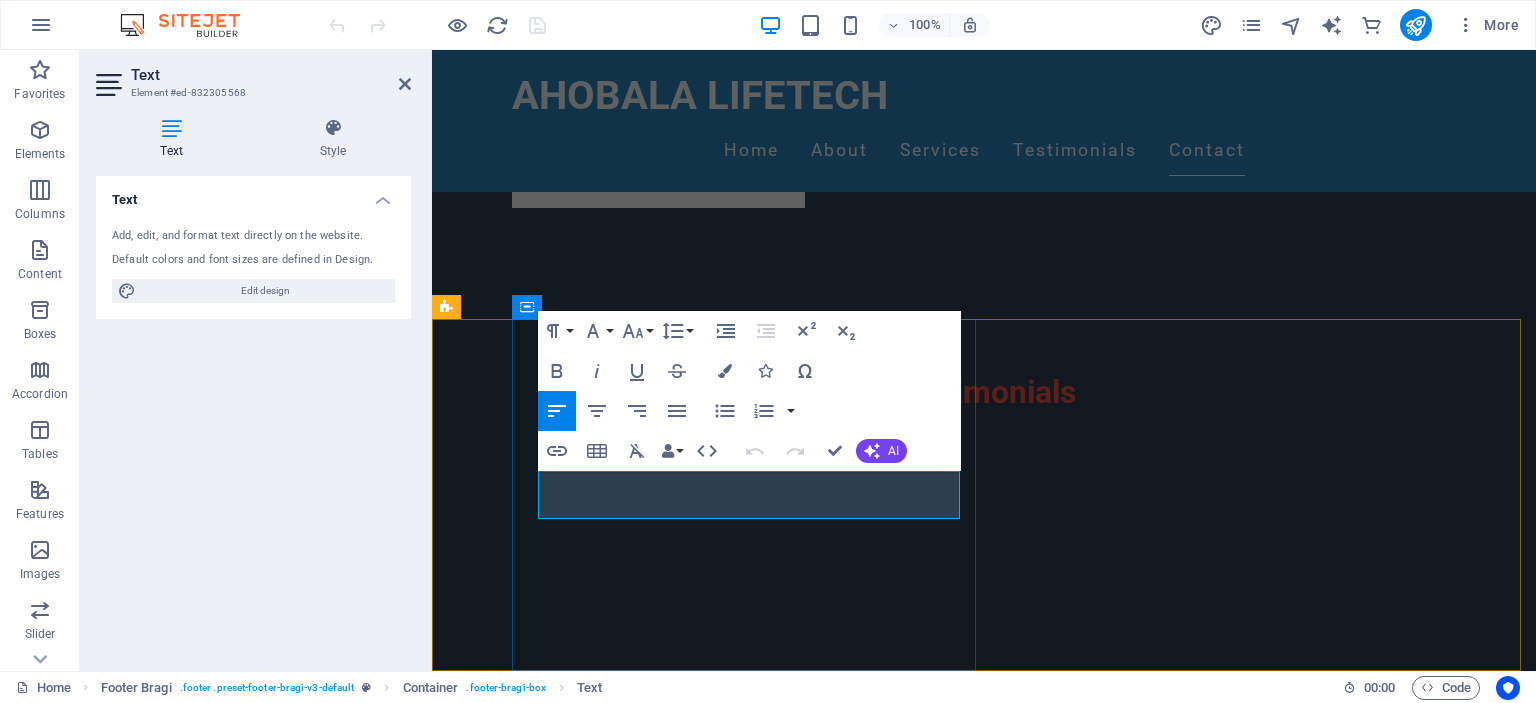 type 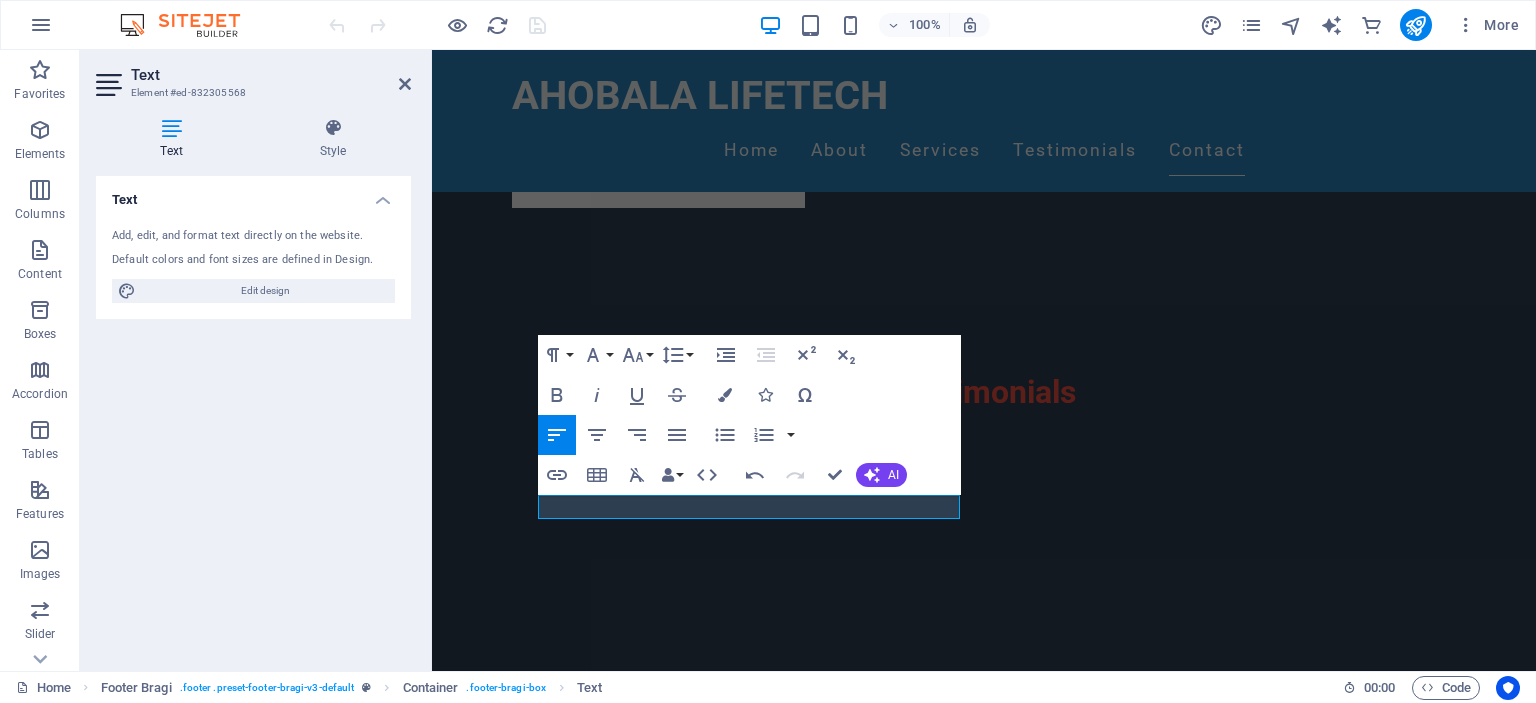 scroll, scrollTop: 3888, scrollLeft: 0, axis: vertical 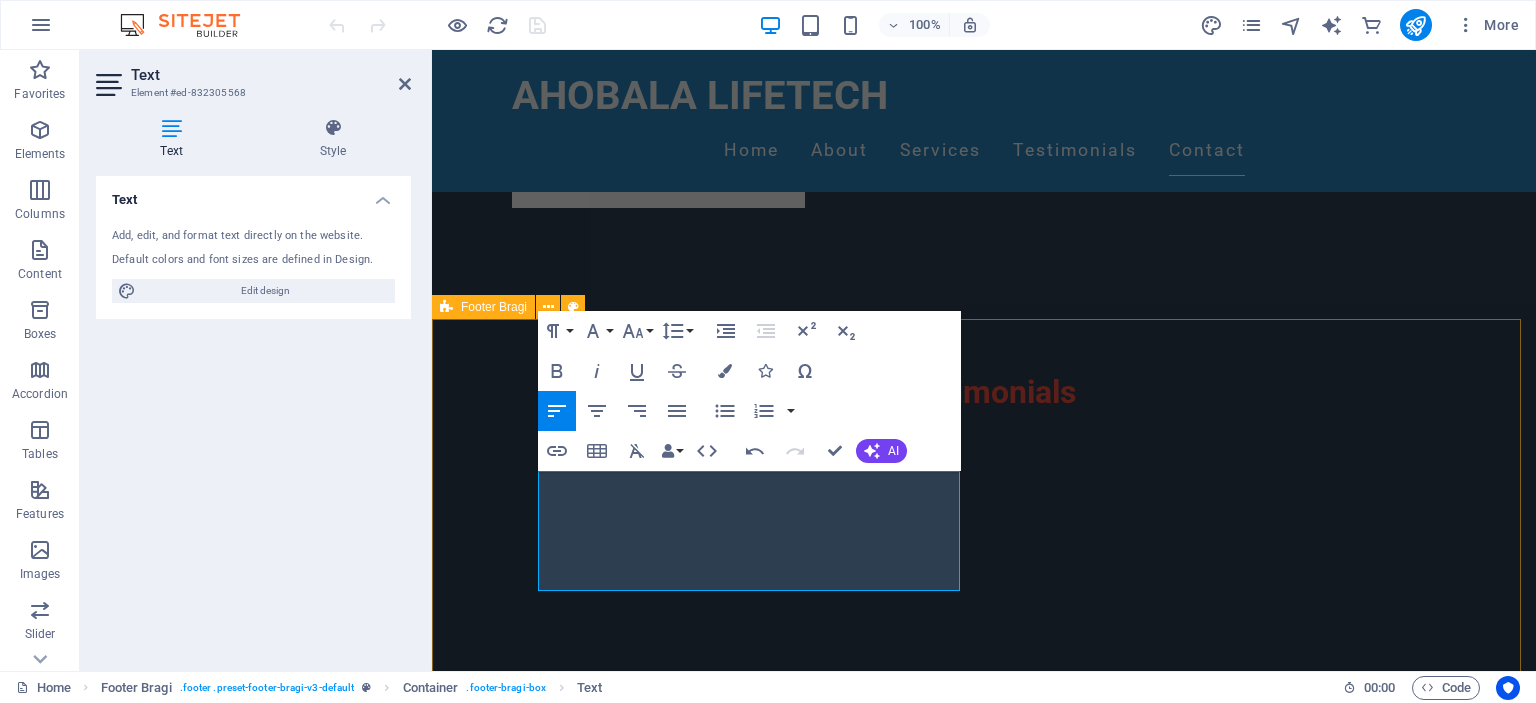 click on "Contact Us AHOBALA LIFETECH C/O "[LAST NAME]", Opp. Janani Drug House 12Th Cross, S S PURAM, TUMAKURU - 572102 KARNATAKA INDIA +123 456 7890 info@[COMPANY].com Legal Notice | Privacy Policy Drop content here or Add elements Paste clipboard" at bounding box center [984, 3054] 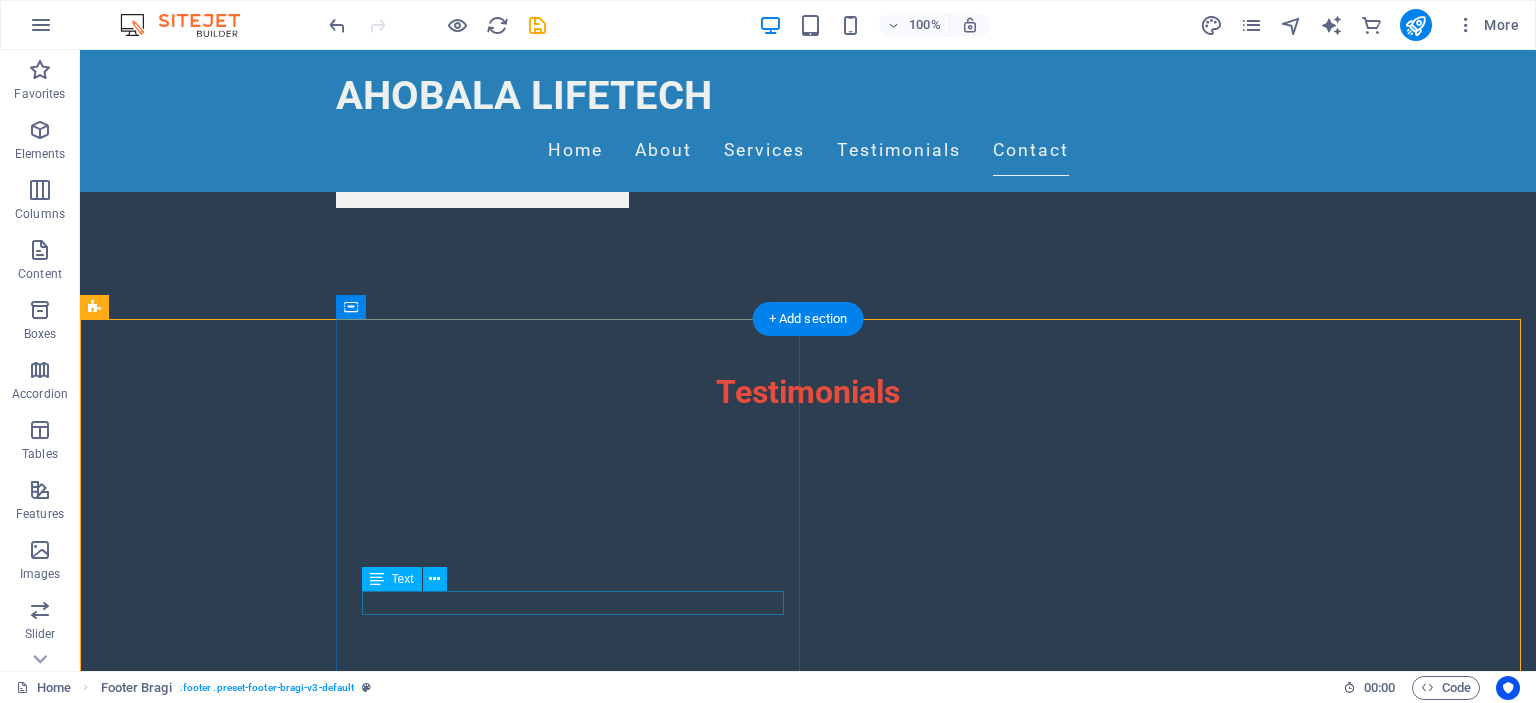 click on "+123 456 7890" at bounding box center (389, 2854) 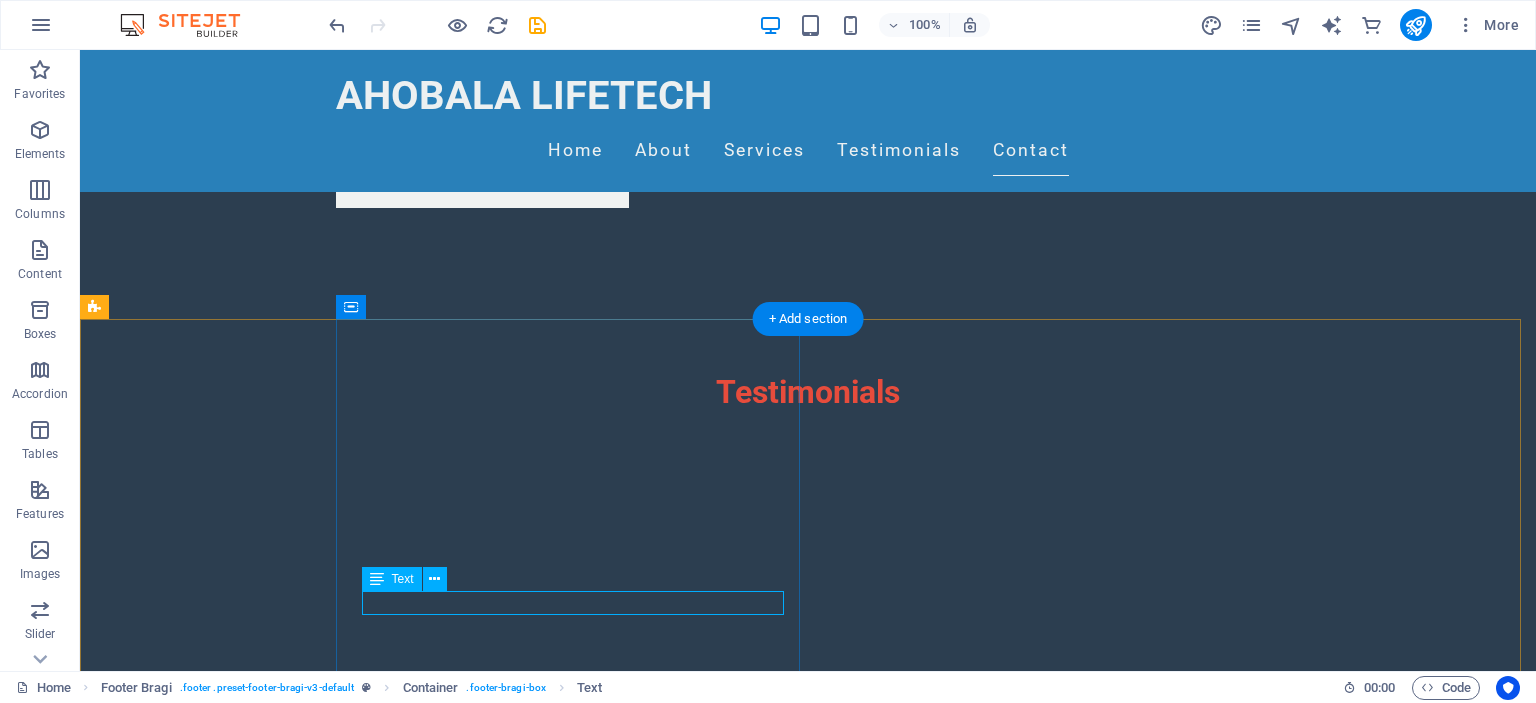 click on "+123 456 7890" at bounding box center [928, 2855] 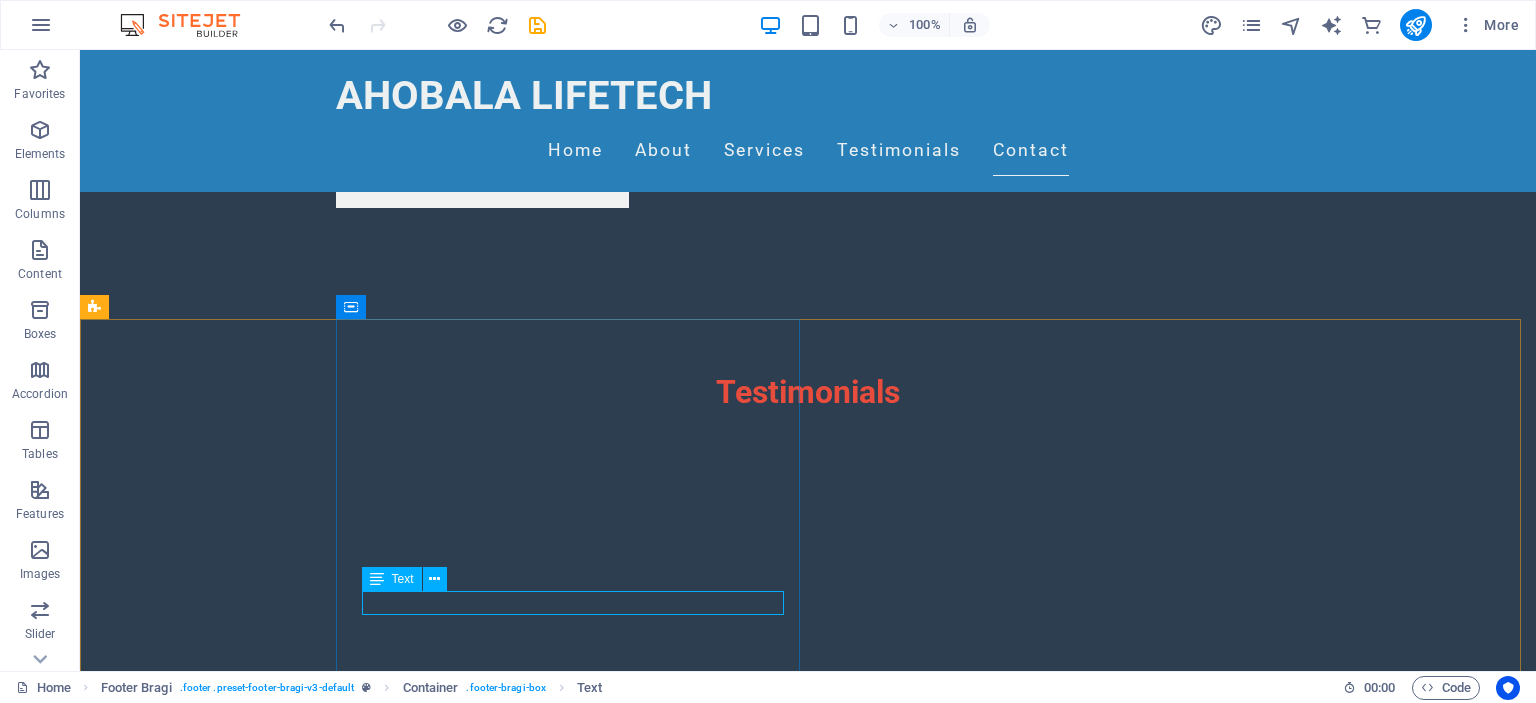 click on "Text" at bounding box center [403, 579] 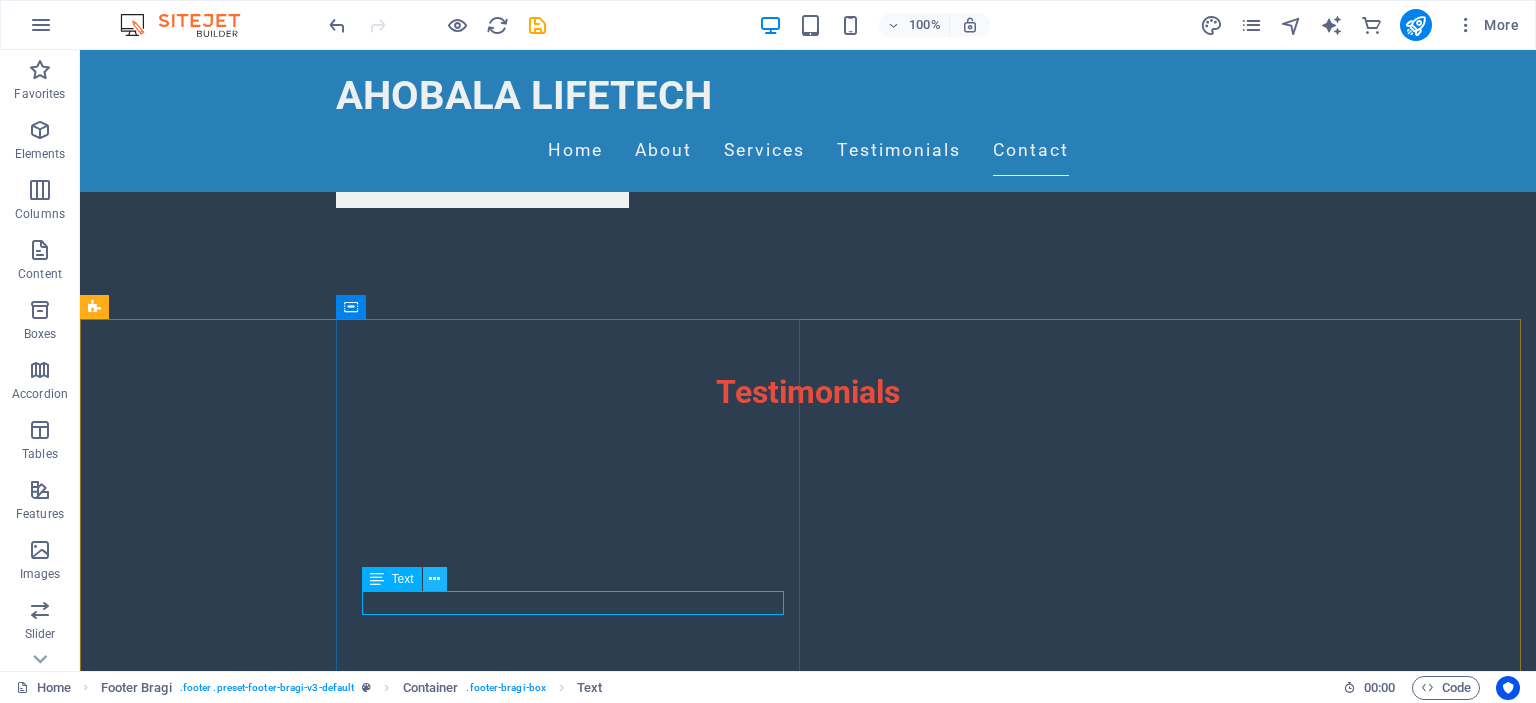 click at bounding box center [434, 579] 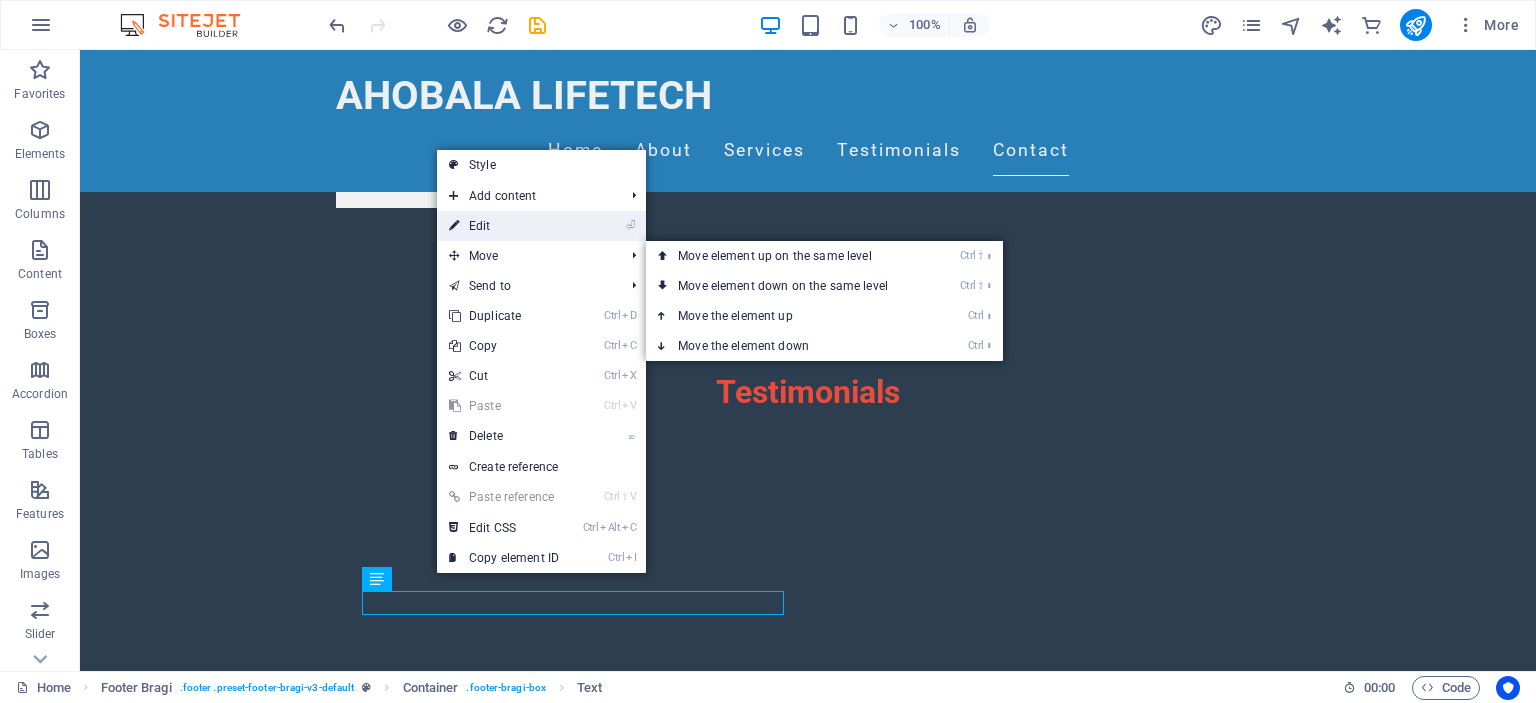 click on "⏎  Edit" at bounding box center (504, 226) 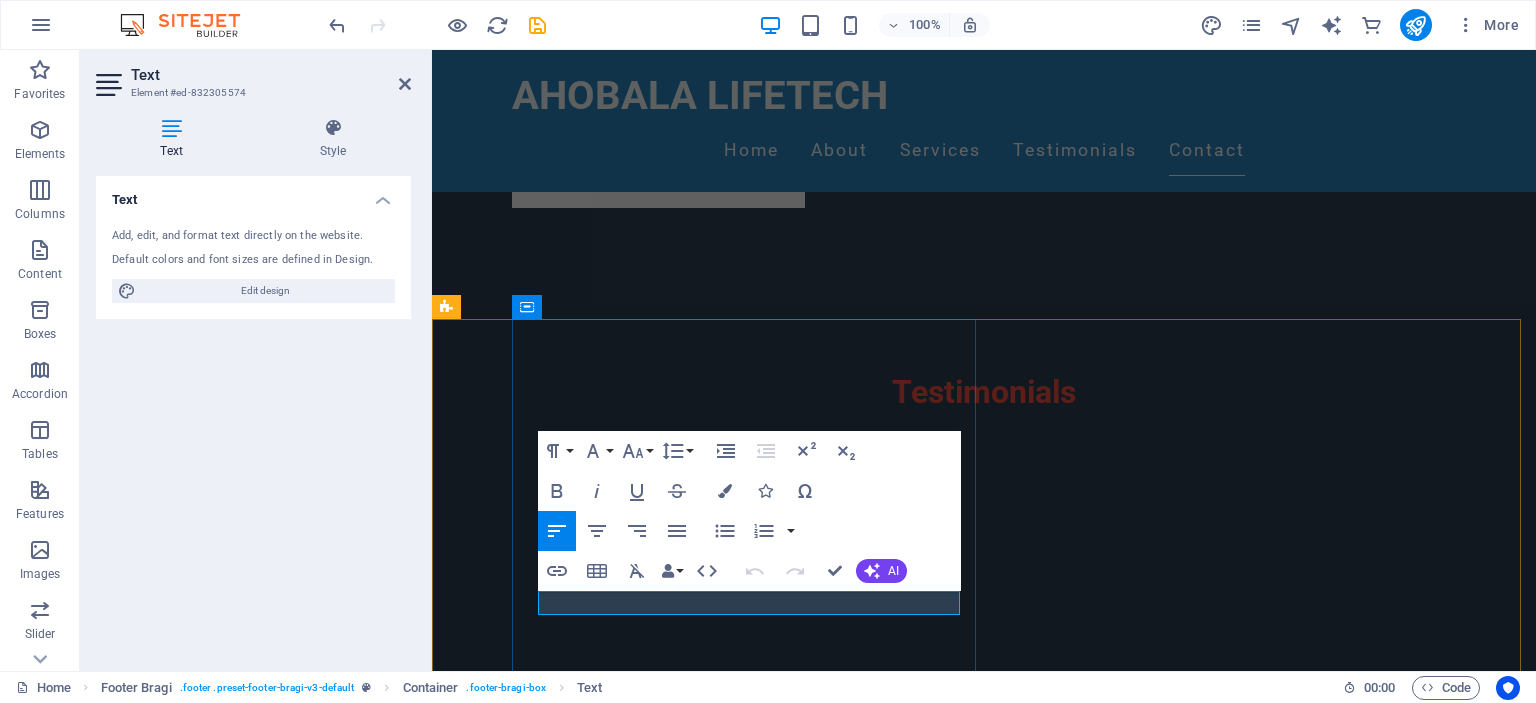 drag, startPoint x: 685, startPoint y: 604, endPoint x: 547, endPoint y: 598, distance: 138.13037 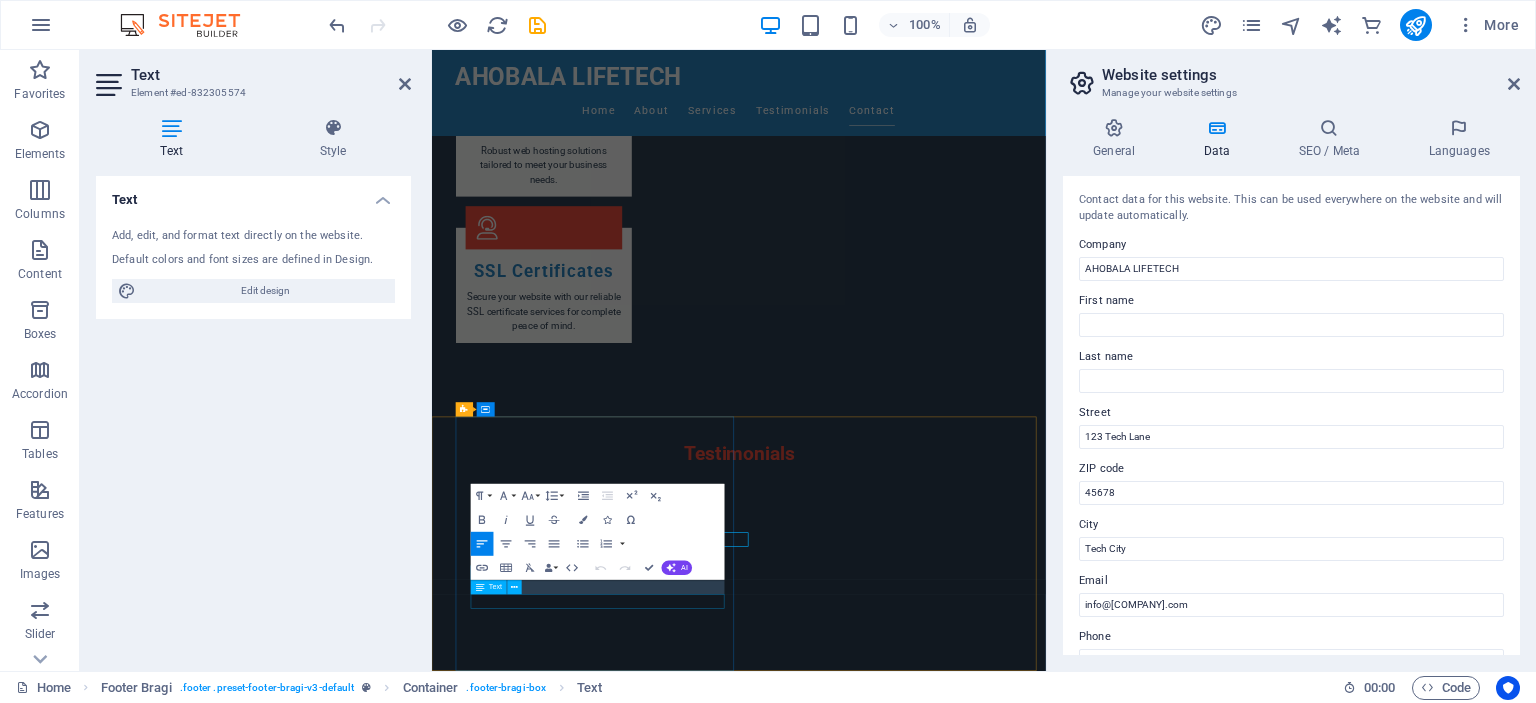 scroll, scrollTop: 3649, scrollLeft: 0, axis: vertical 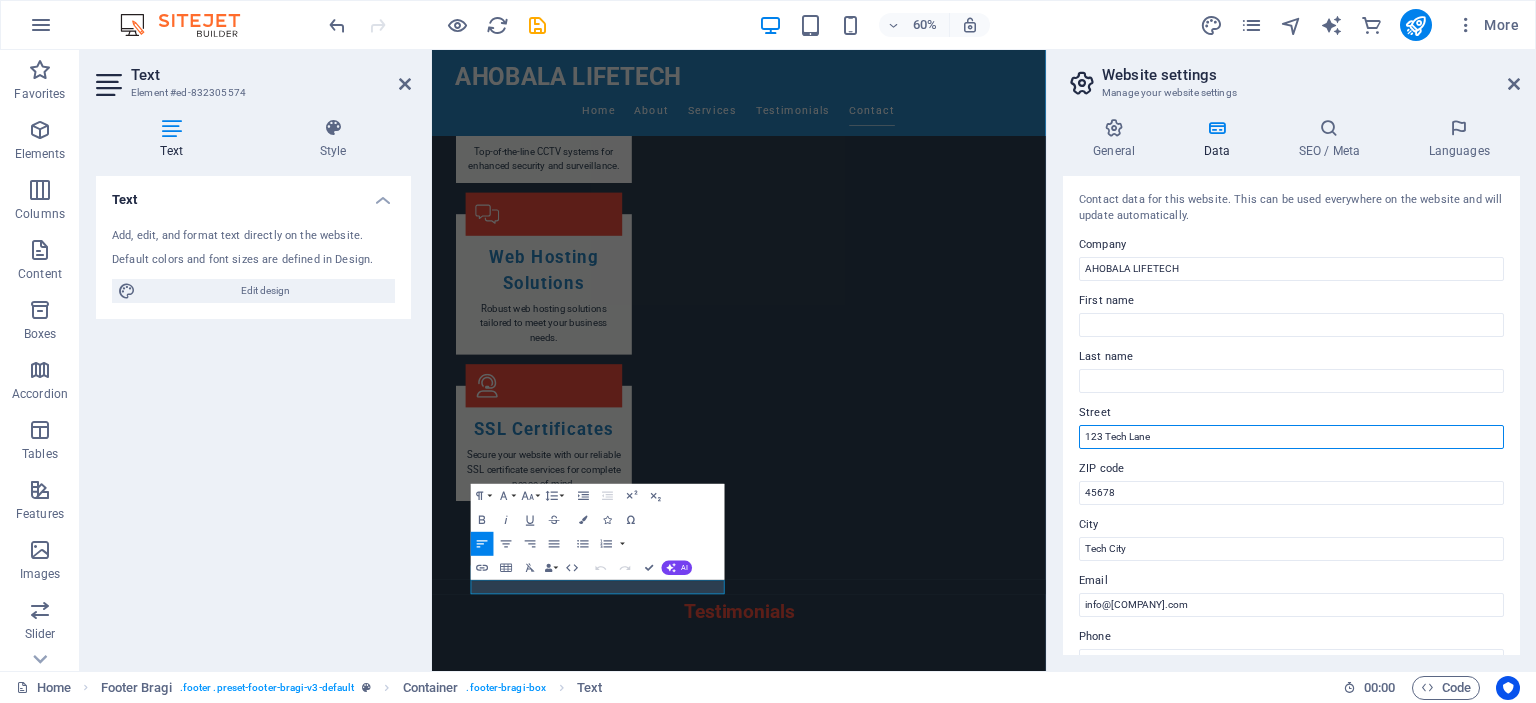 drag, startPoint x: 1660, startPoint y: 491, endPoint x: 1099, endPoint y: 722, distance: 606.69763 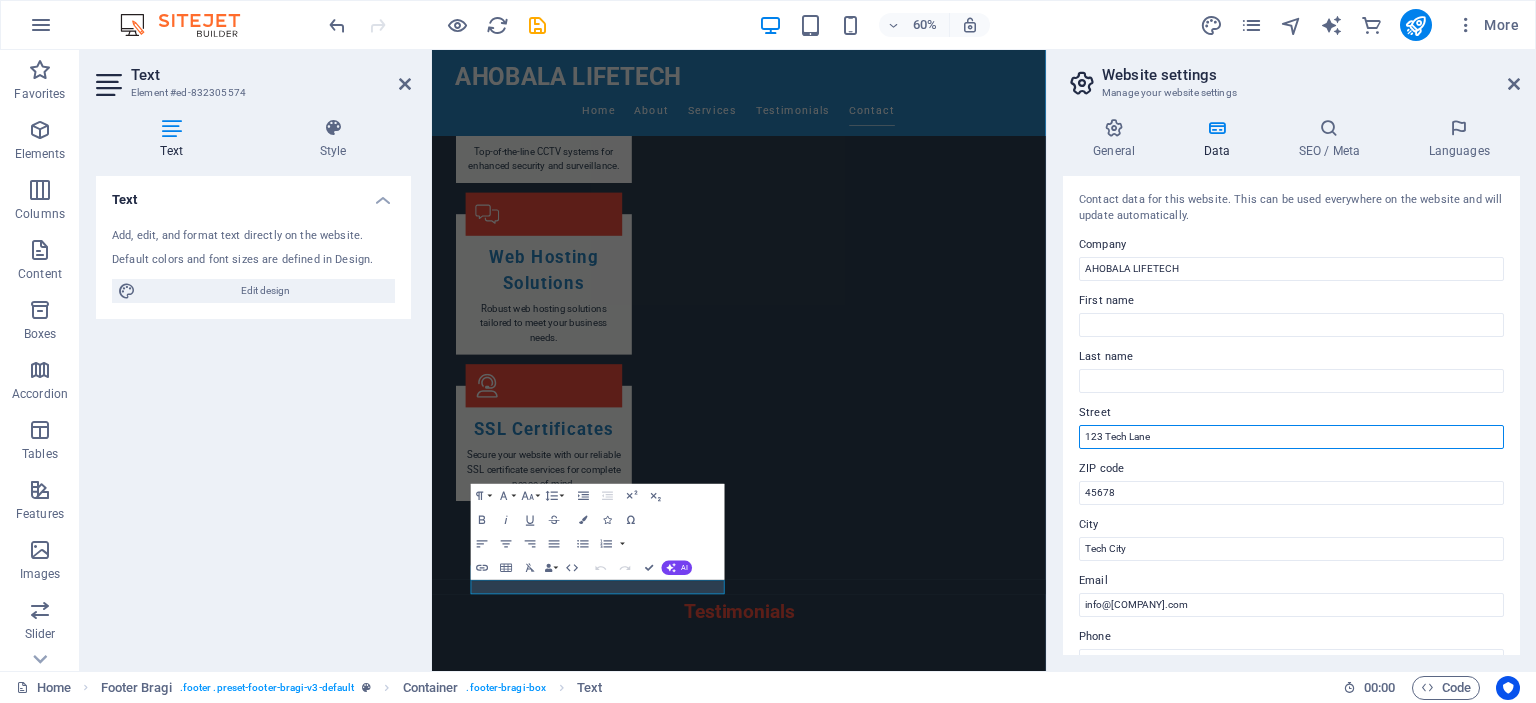 click on "123 Tech Lane" at bounding box center [1291, 437] 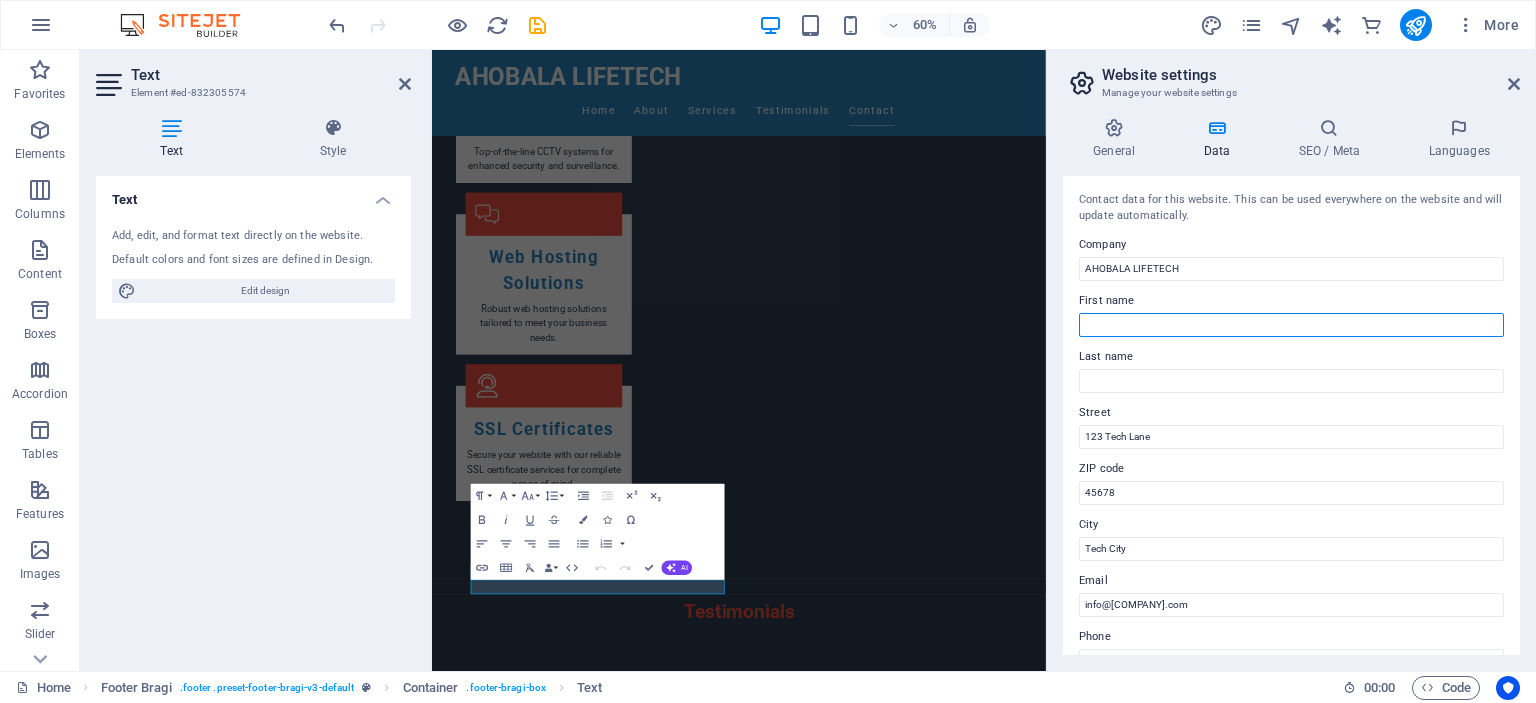 click on "First name" at bounding box center (1291, 325) 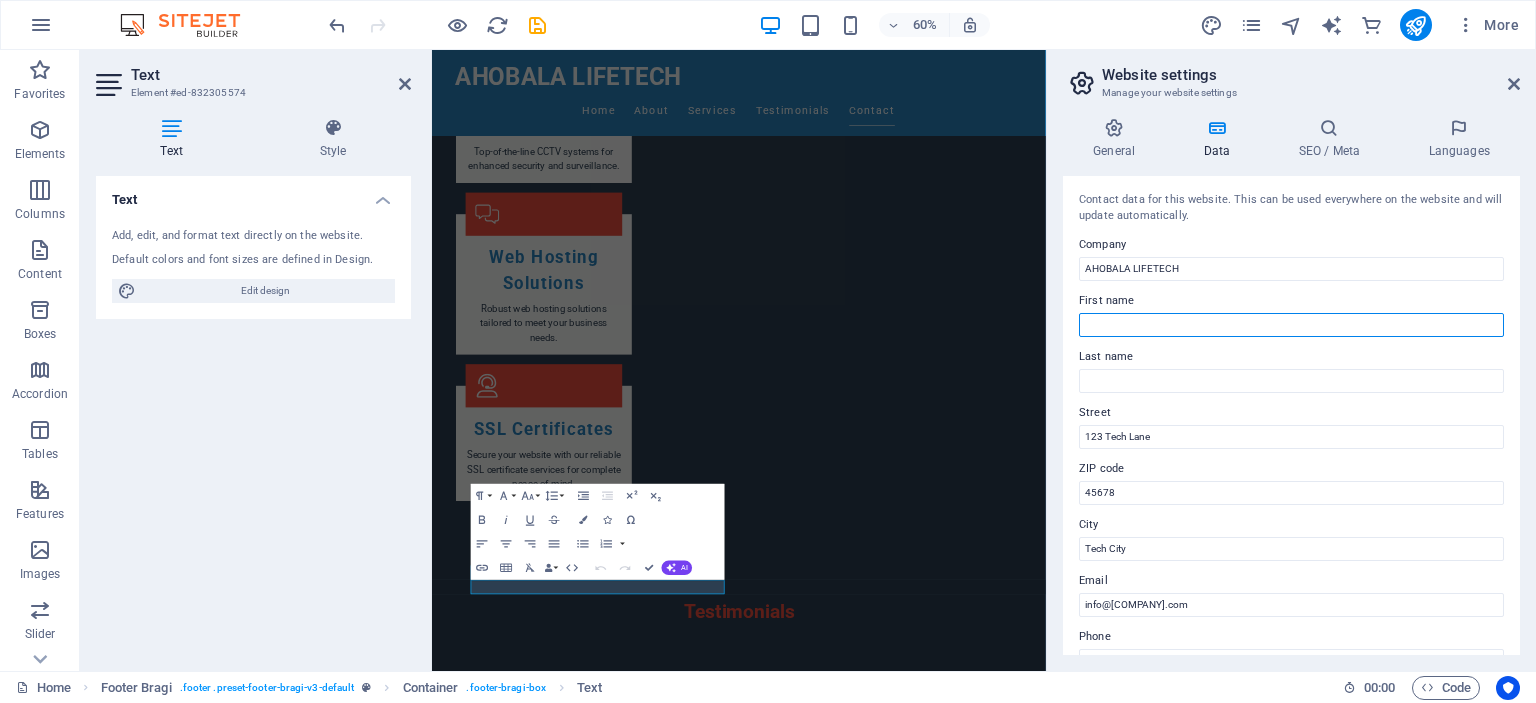 type on "MAHESH BABU" 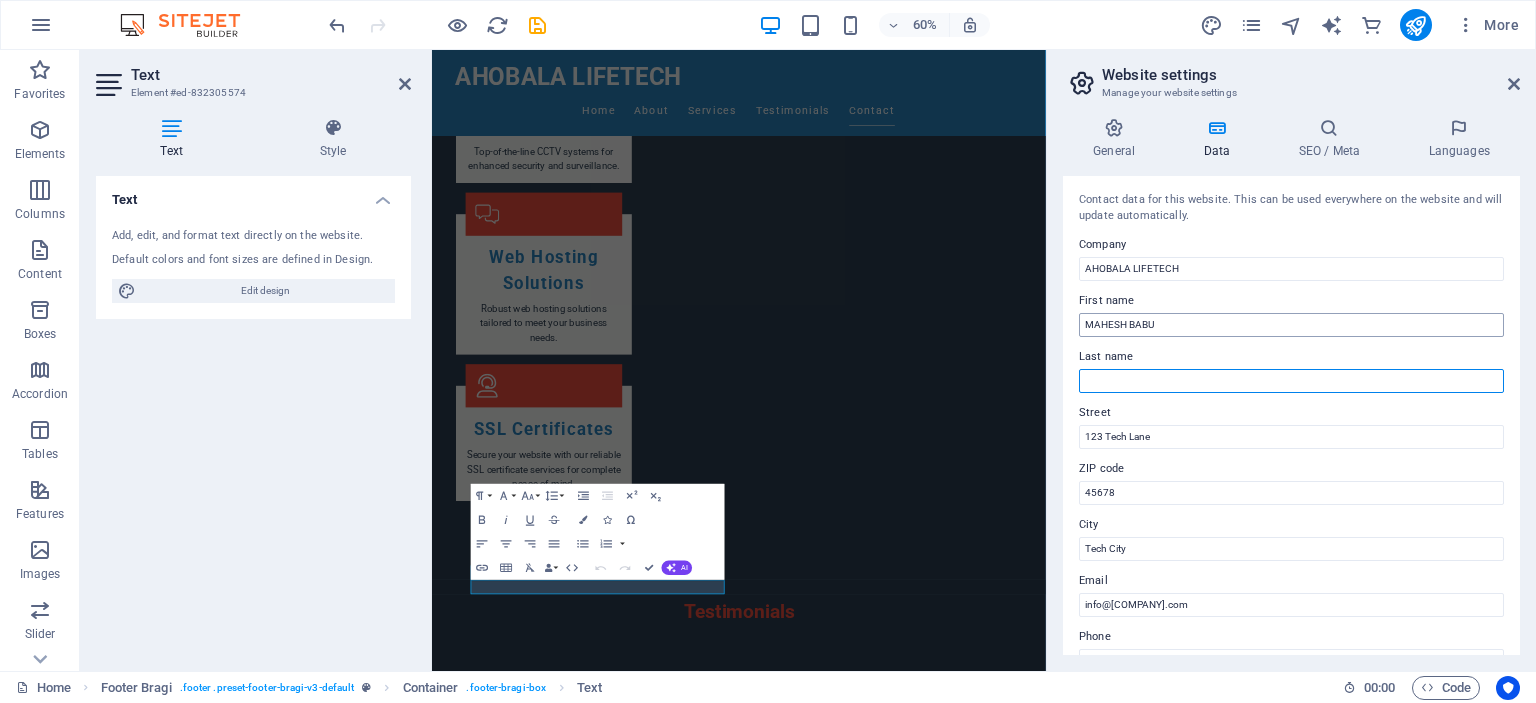 type on "BN" 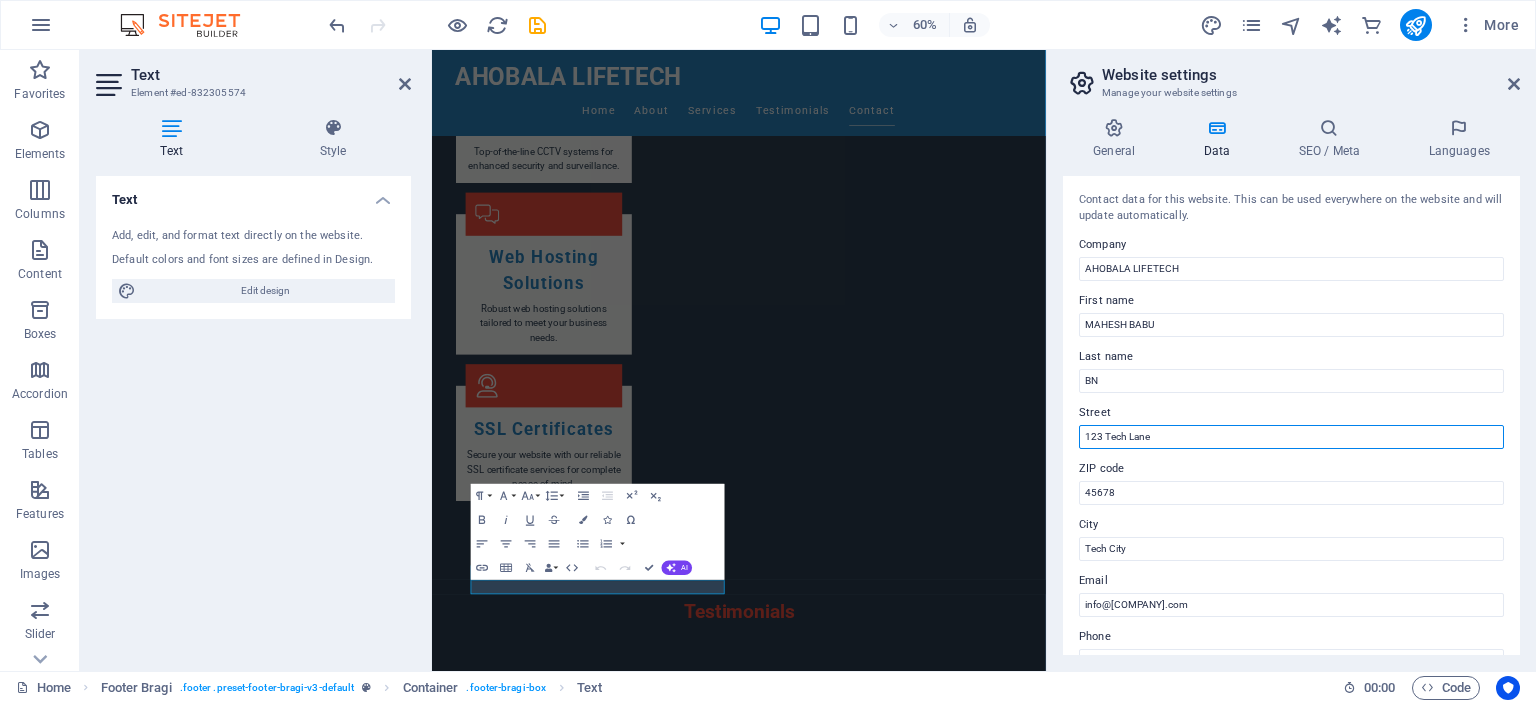 drag, startPoint x: 1599, startPoint y: 475, endPoint x: 1405, endPoint y: 679, distance: 281.5173 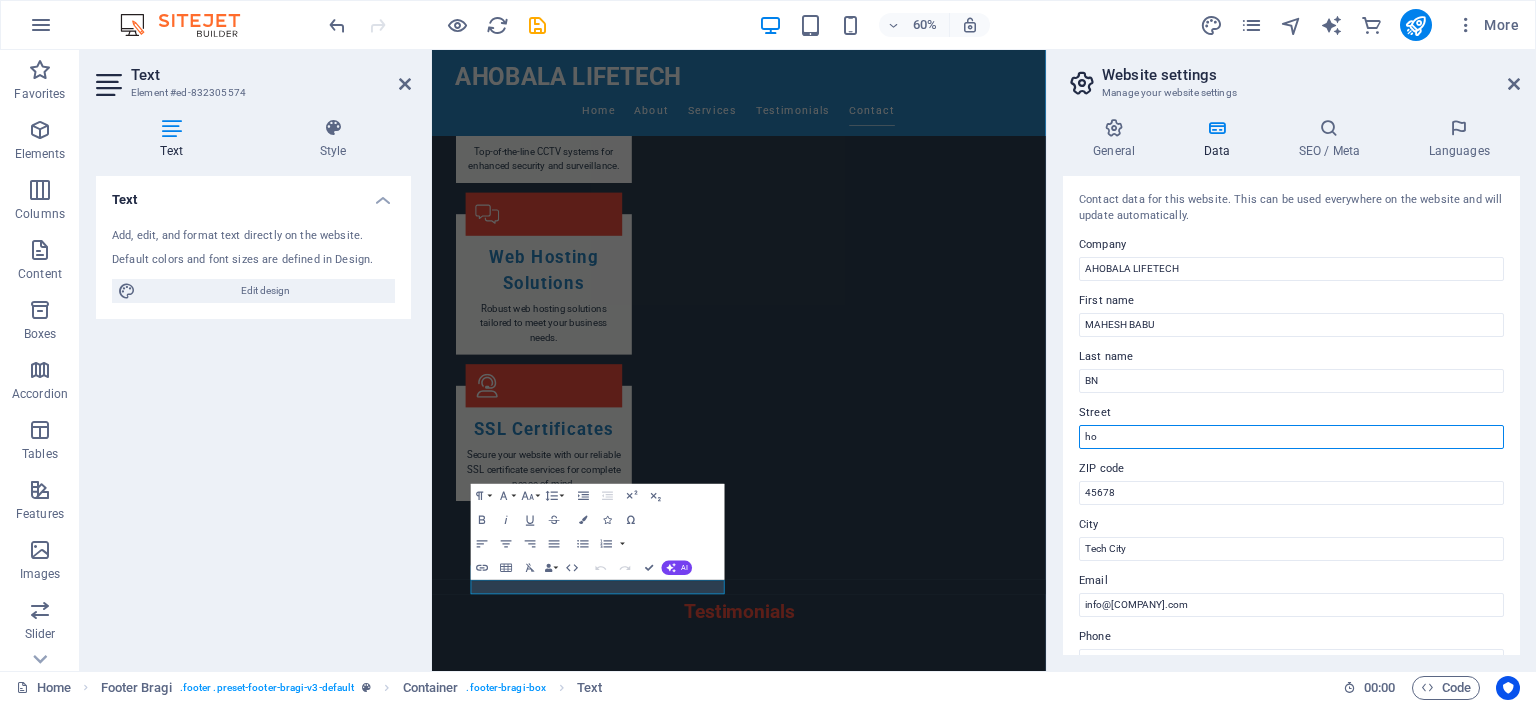 type on "h" 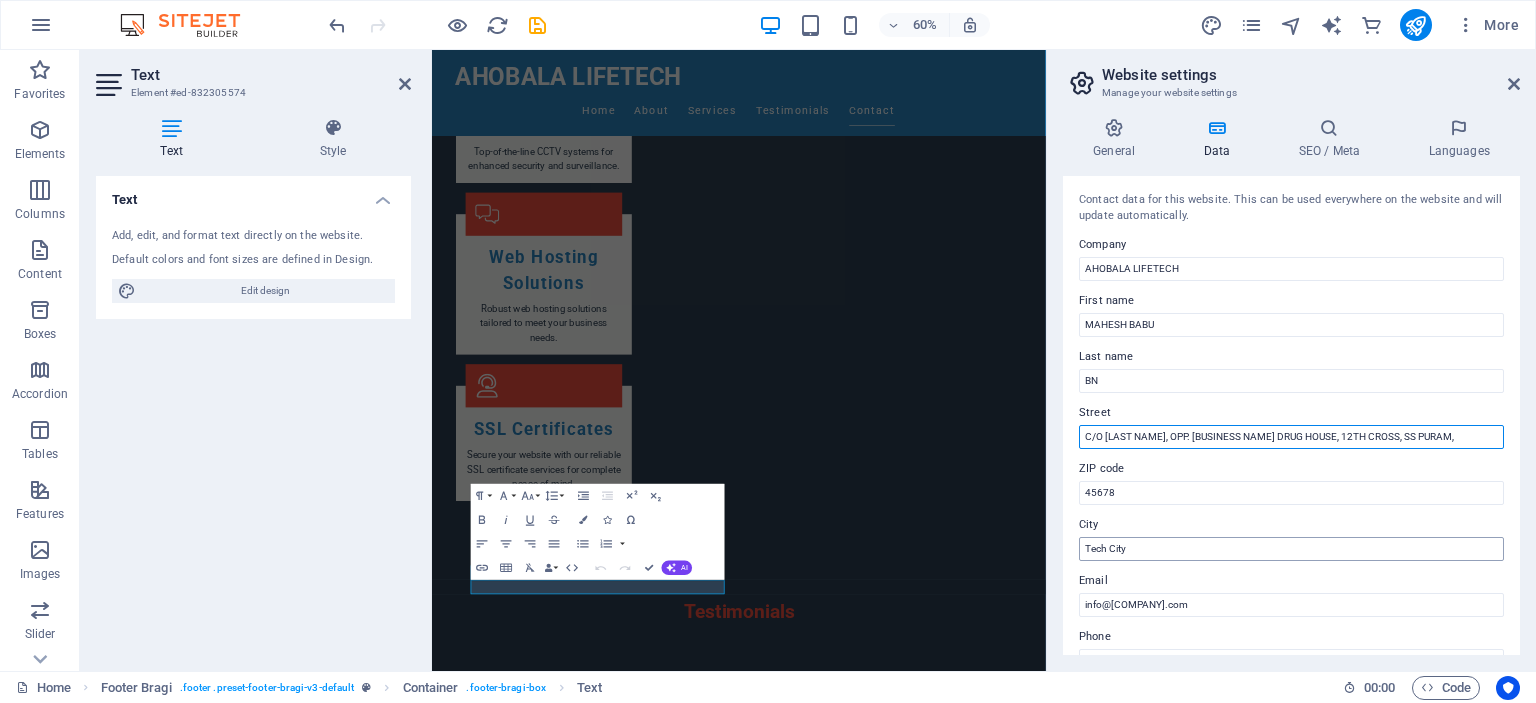 type on "C/O [LAST NAME], OPP. [BUSINESS NAME] DRUG HOUSE, 12TH CROSS, SS PURAM," 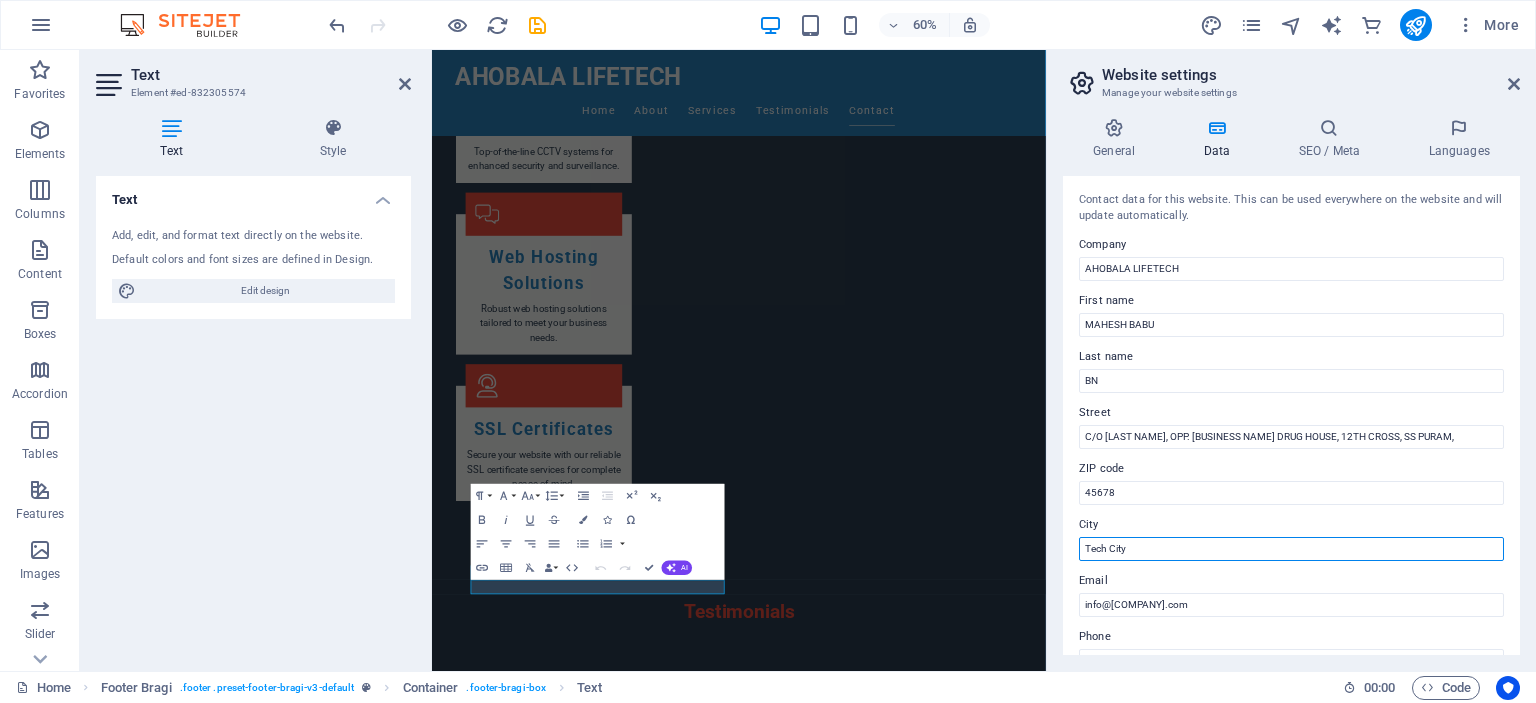 drag, startPoint x: 1159, startPoint y: 539, endPoint x: 1068, endPoint y: 541, distance: 91.02197 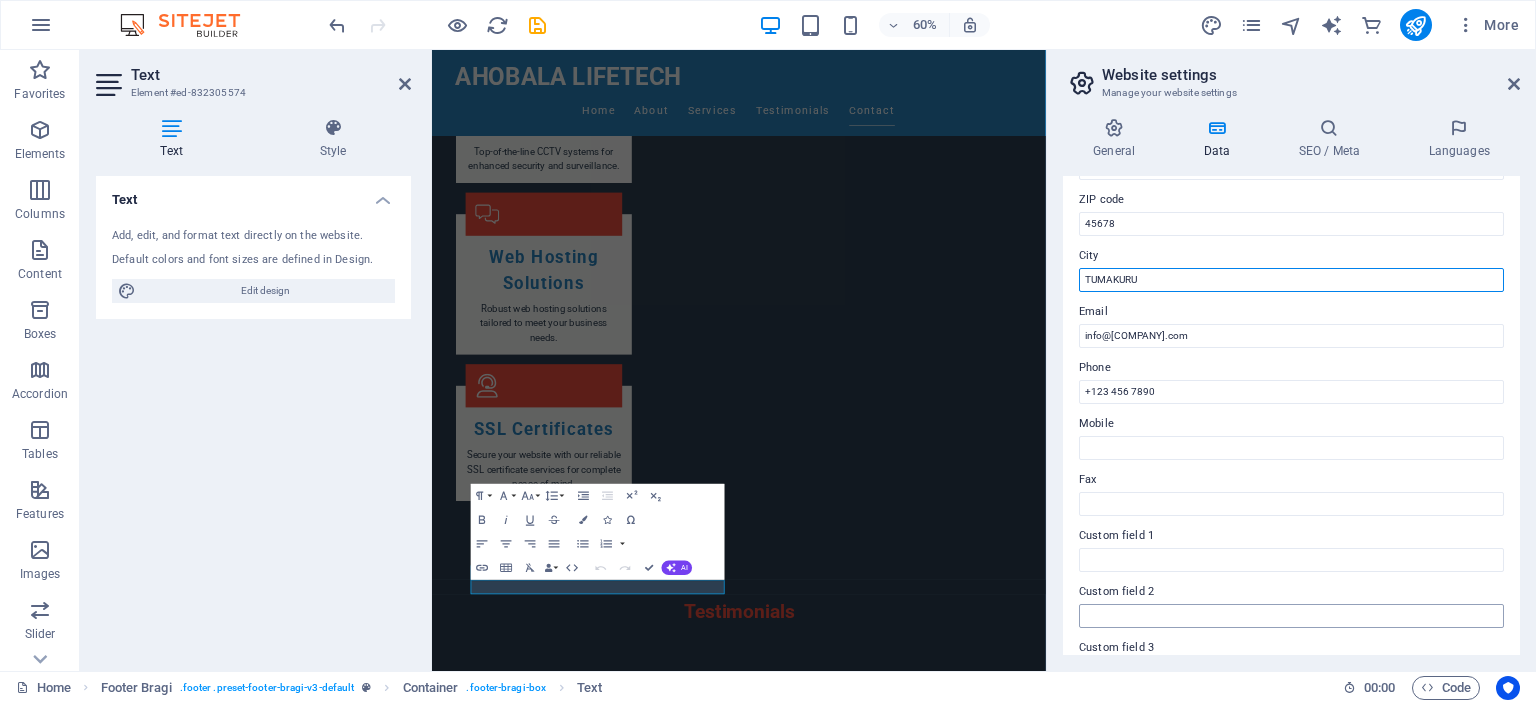 scroll, scrollTop: 333, scrollLeft: 0, axis: vertical 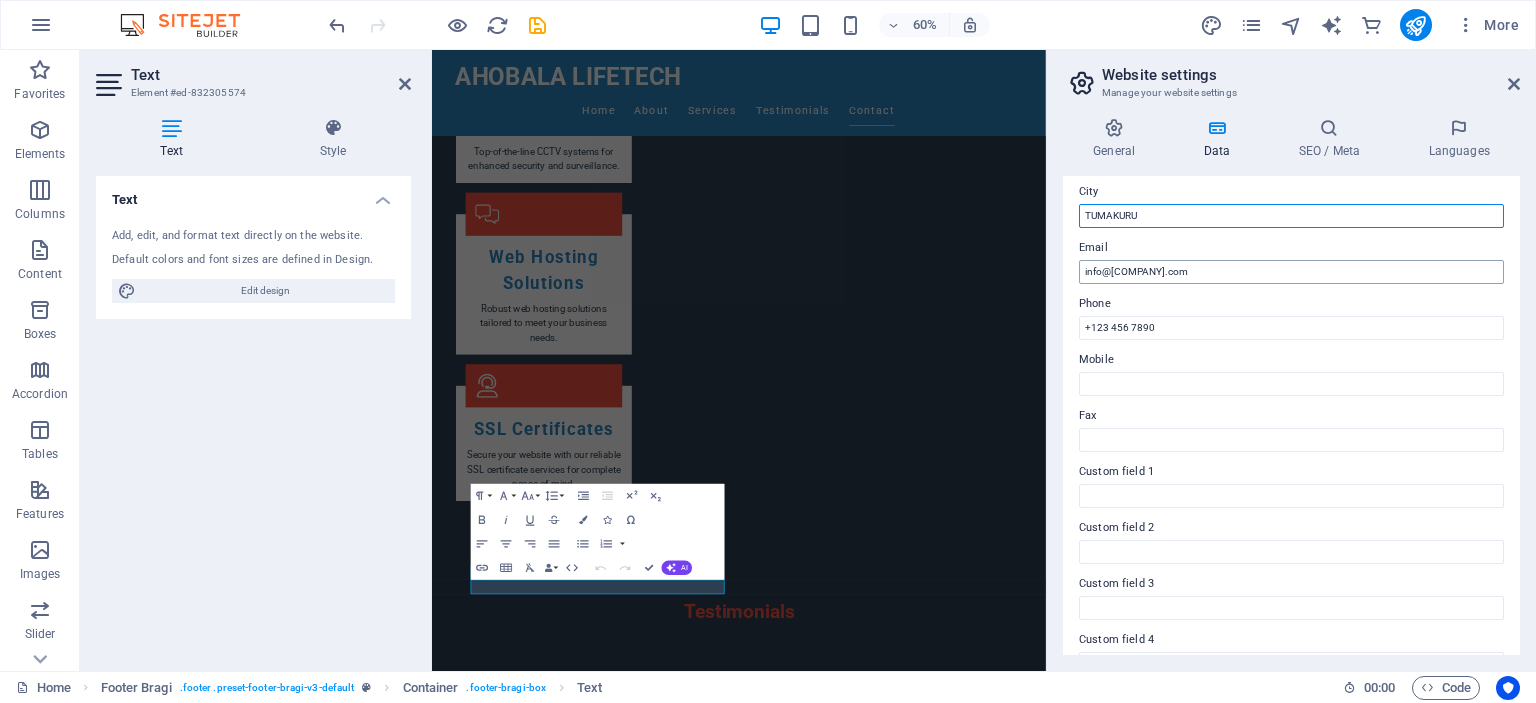 type on "TUMAKURU" 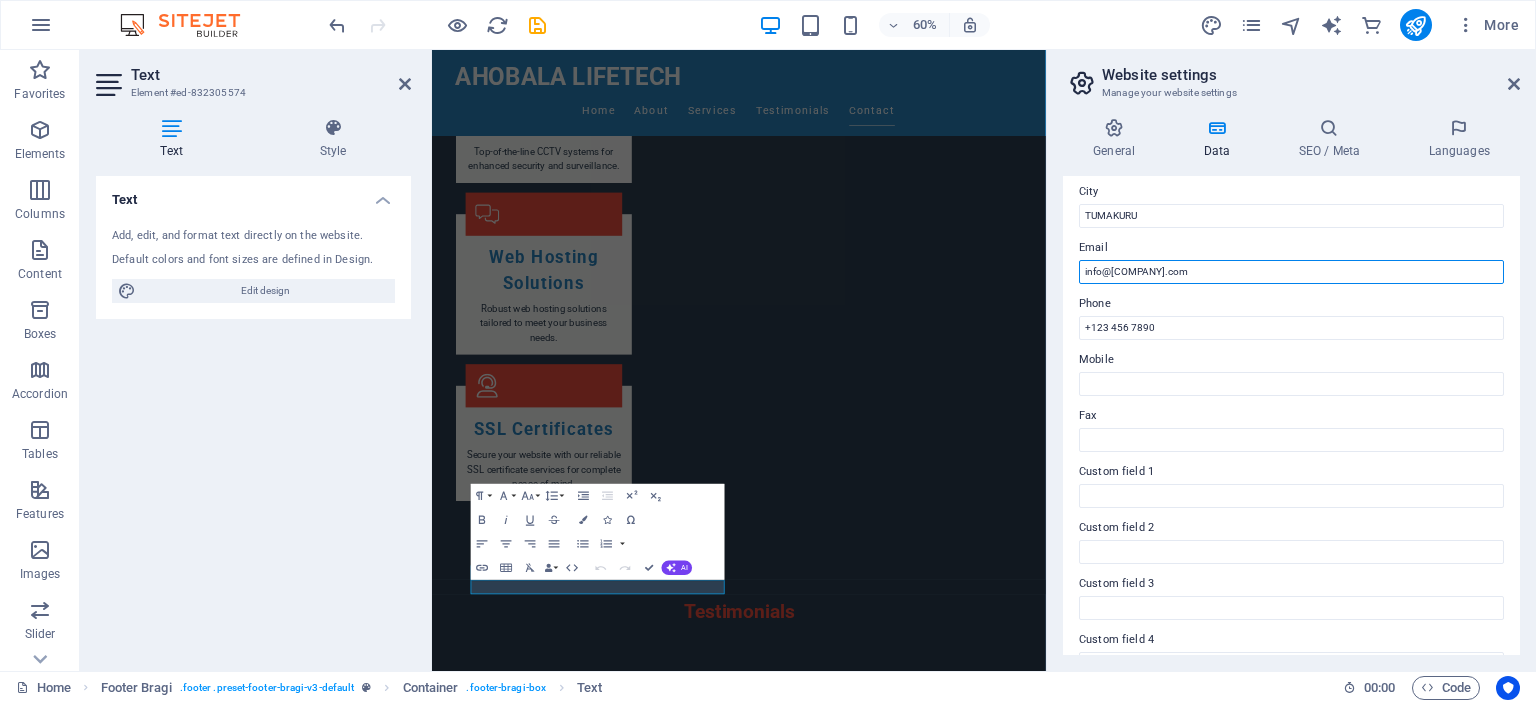 drag, startPoint x: 1675, startPoint y: 329, endPoint x: 1350, endPoint y: 450, distance: 346.79388 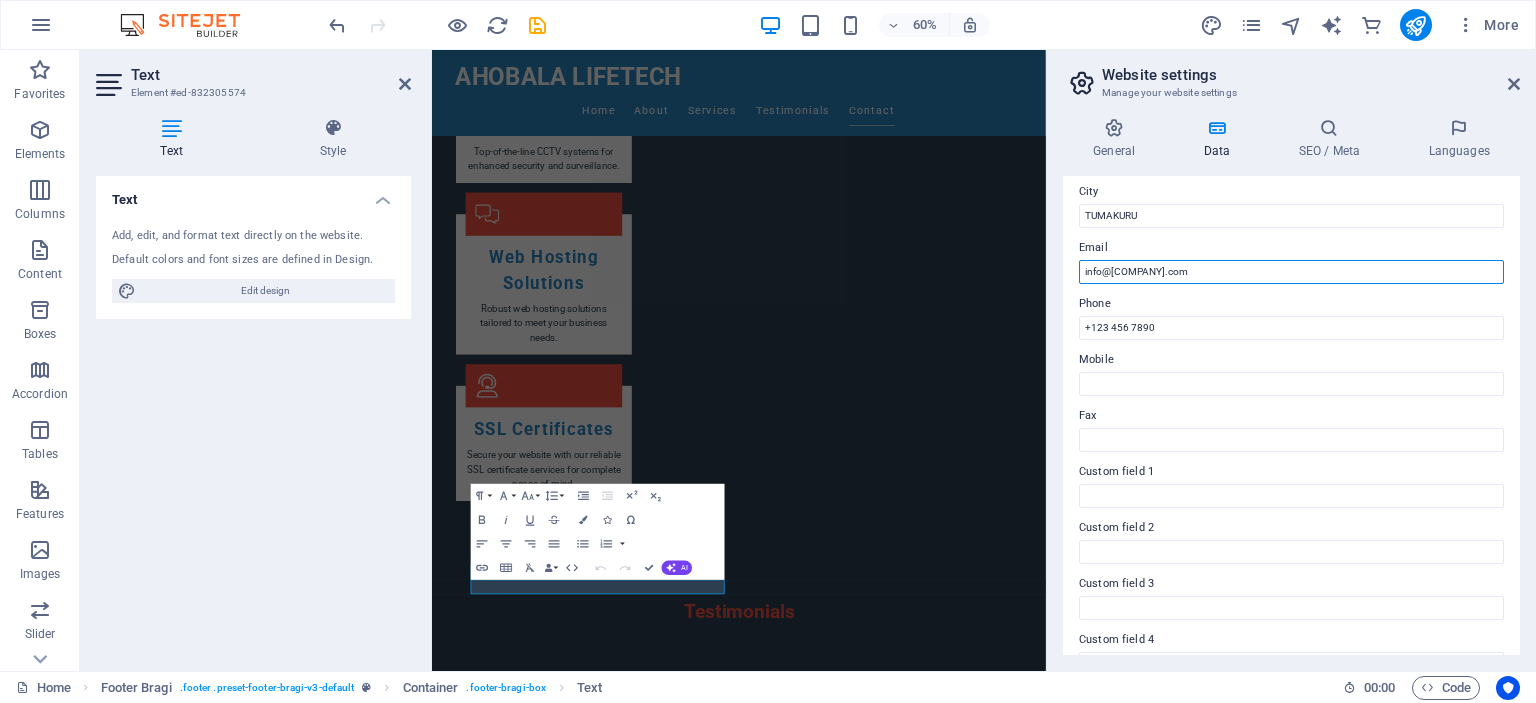 click on "info@[COMPANY].com" at bounding box center (1291, 272) 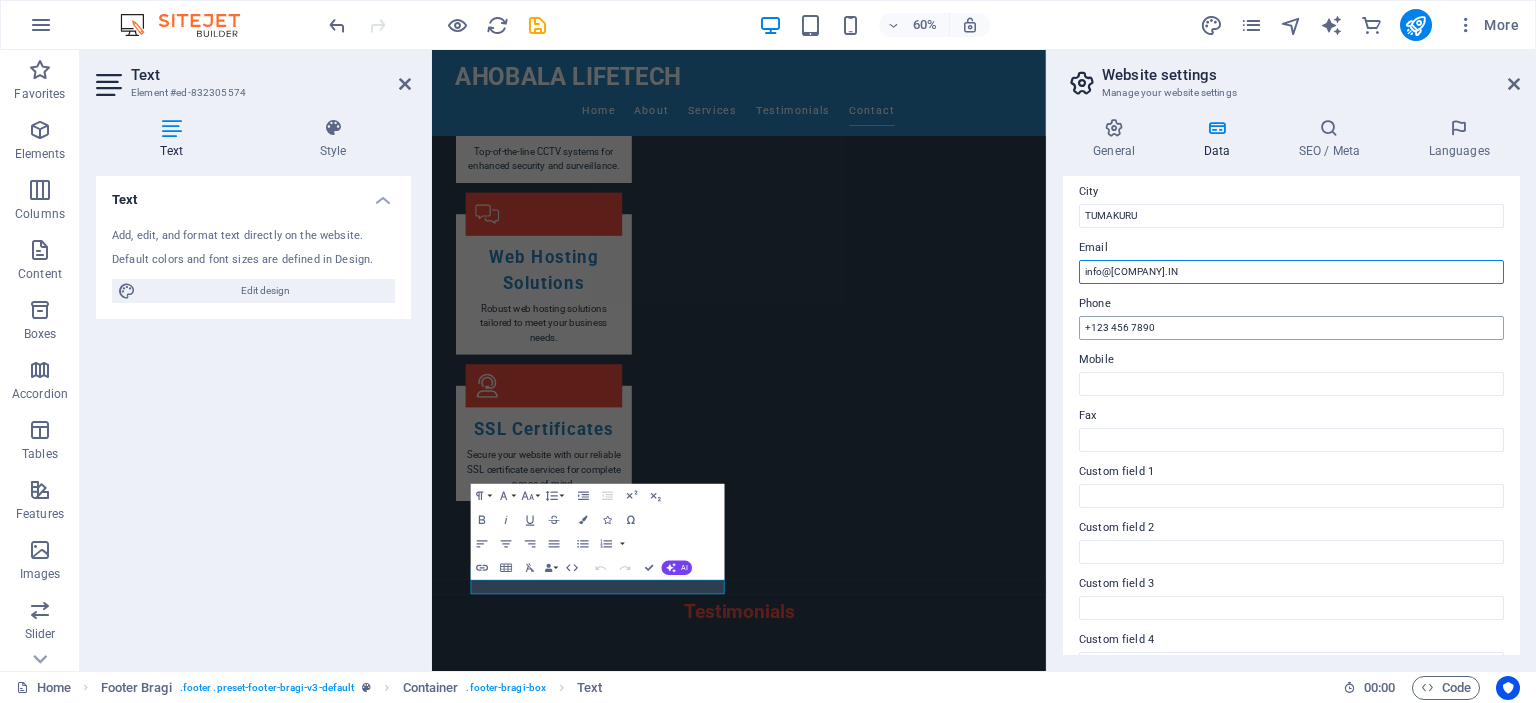 type on "info@[COMPANY].IN" 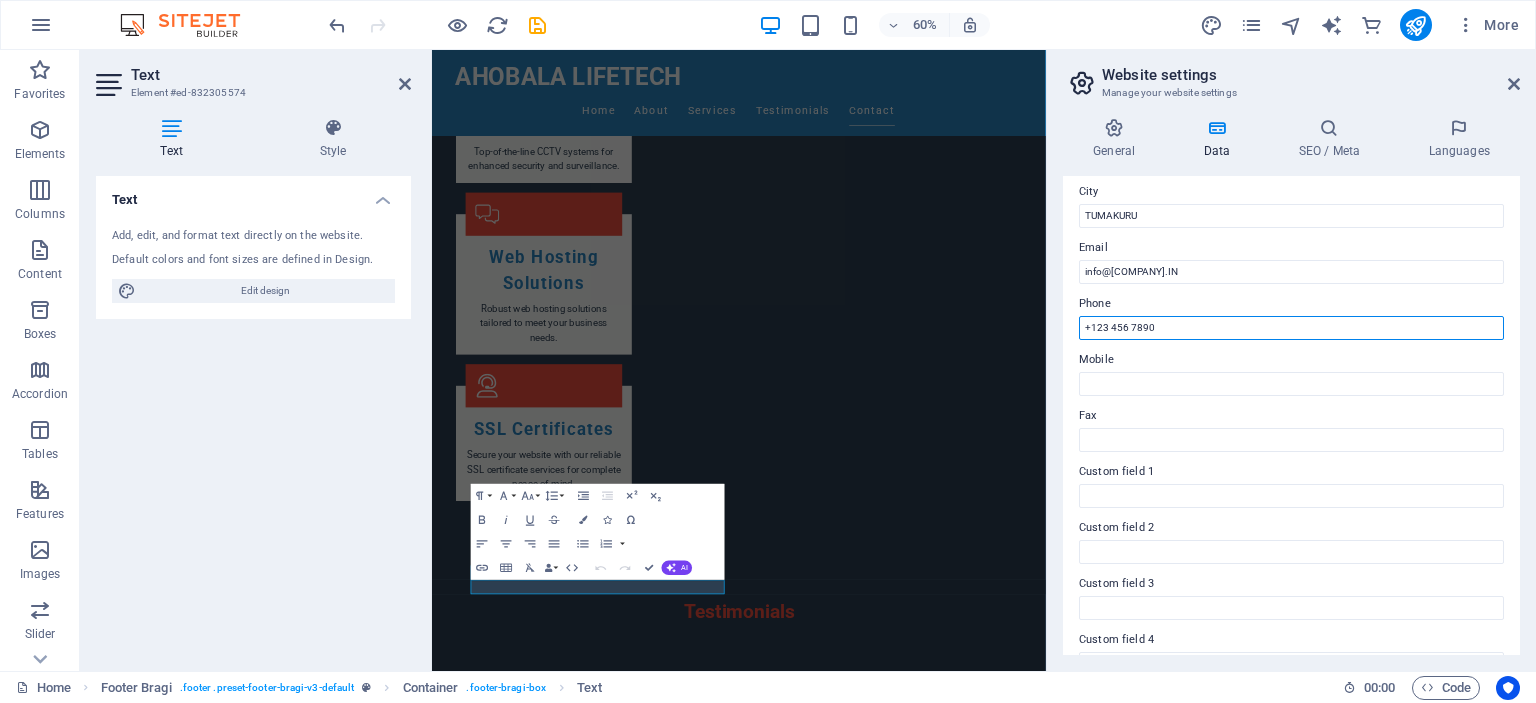 click on "+123 456 7890" at bounding box center [1291, 328] 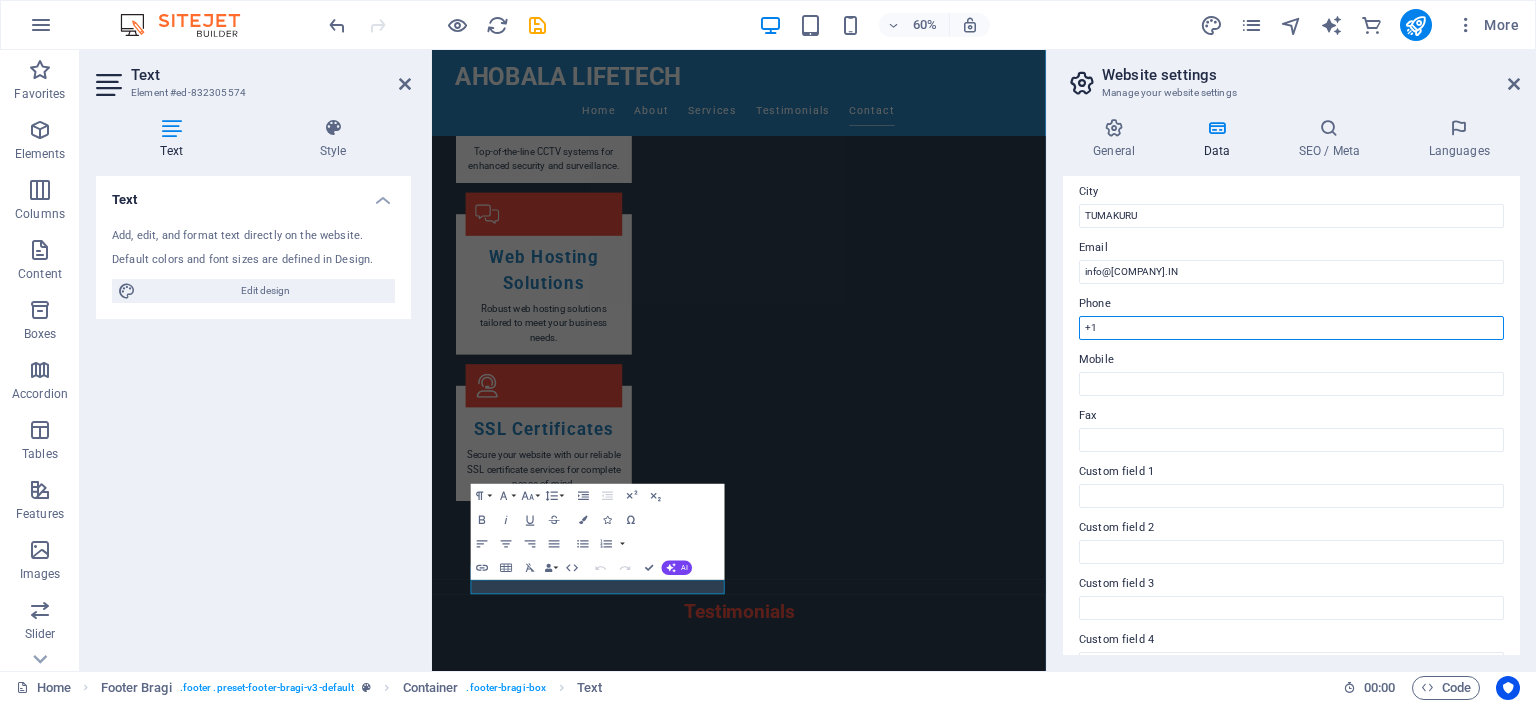 type on "+" 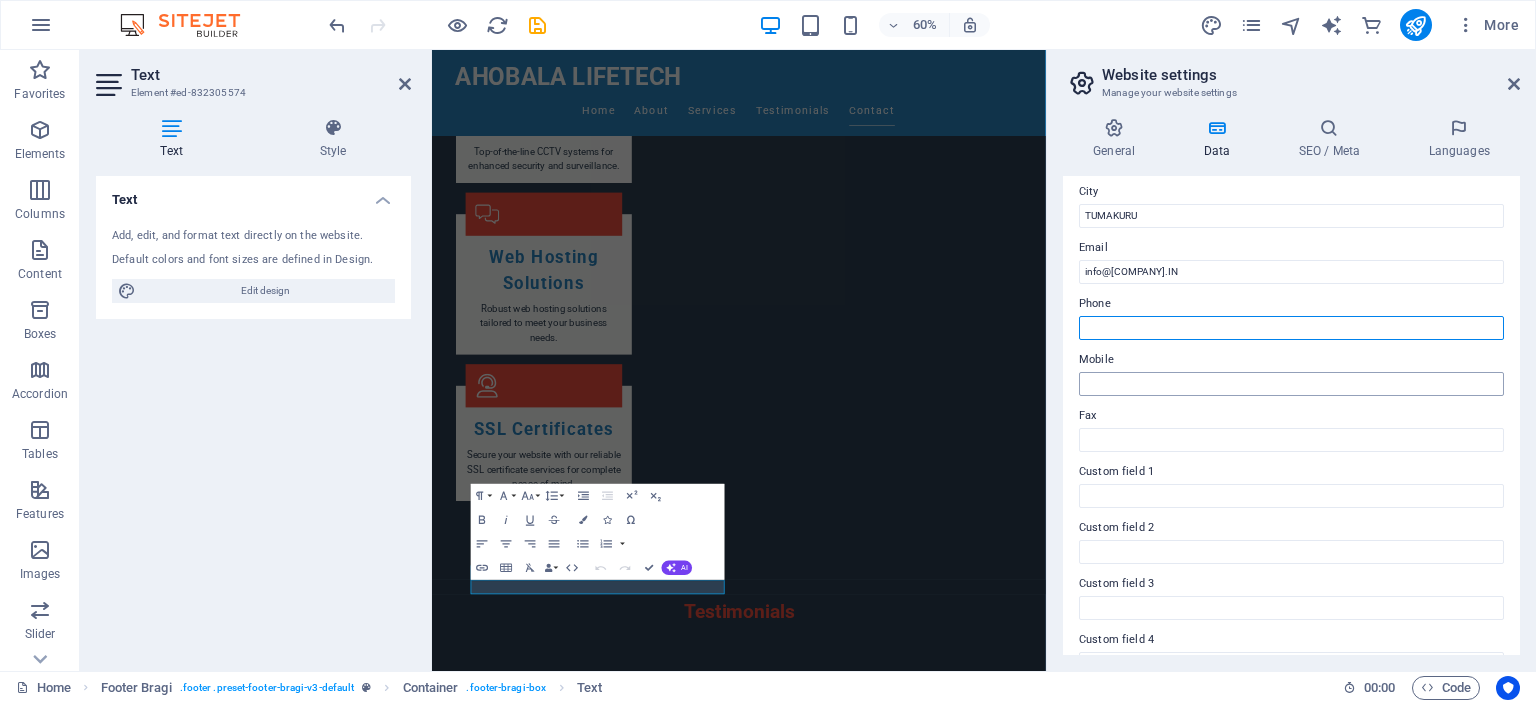 type 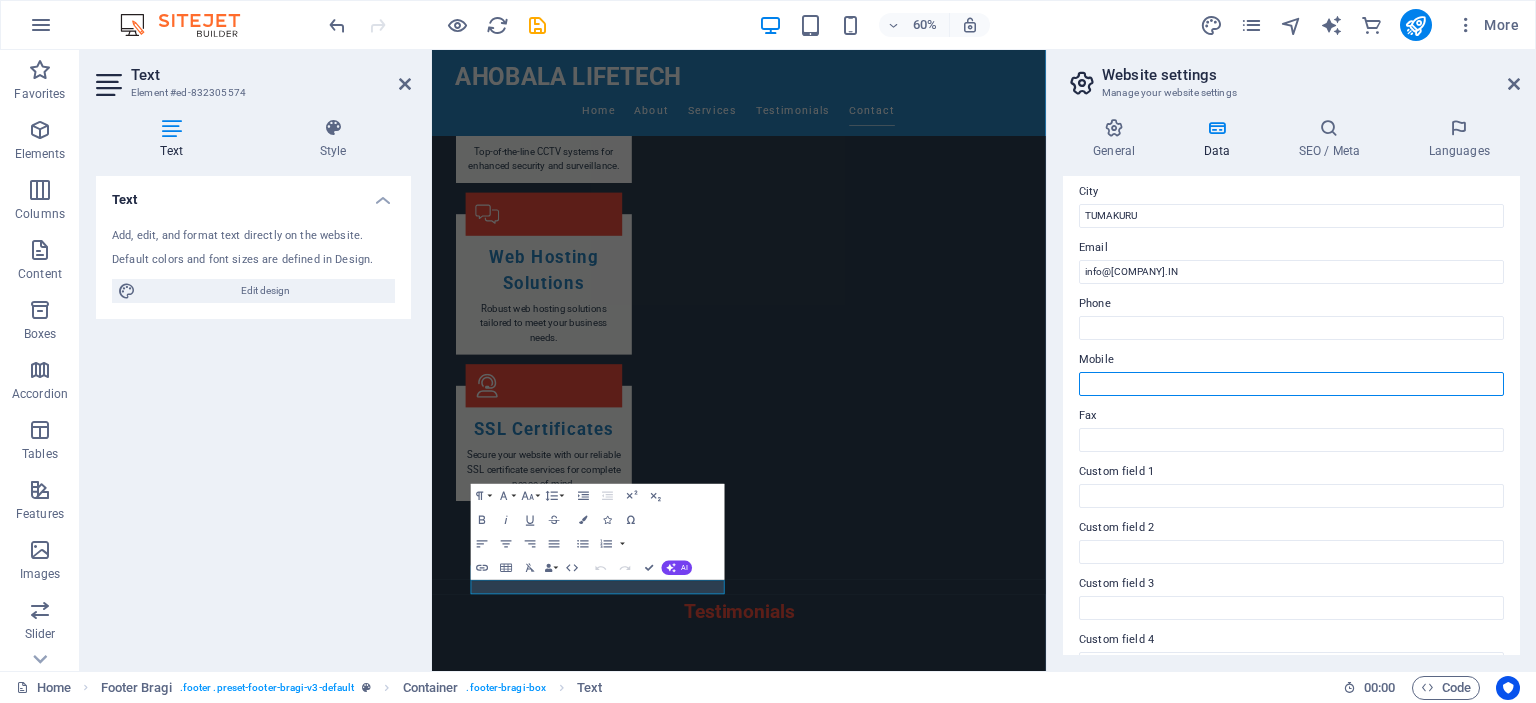 click on "Mobile" at bounding box center [1291, 384] 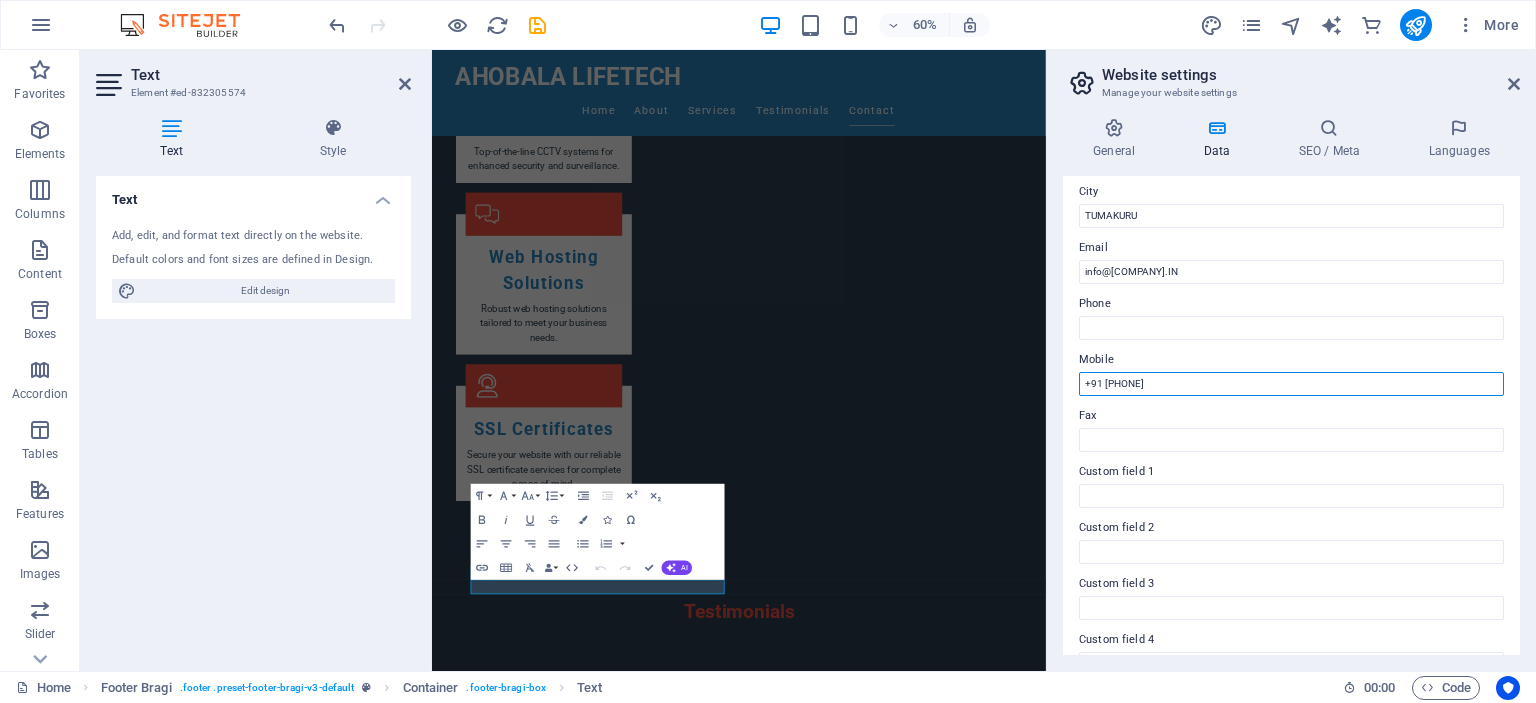 click on "+91 [PHONE]" at bounding box center (1291, 384) 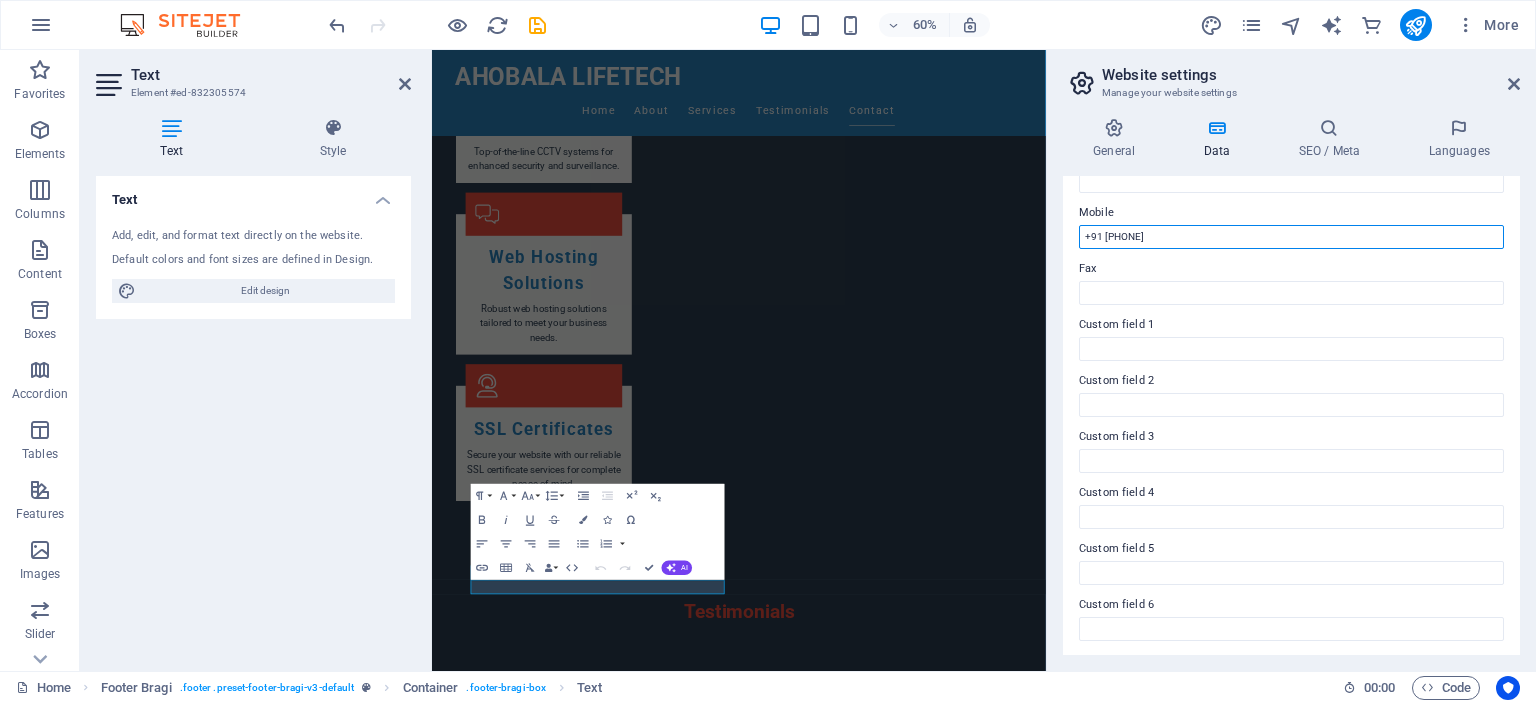 scroll, scrollTop: 0, scrollLeft: 0, axis: both 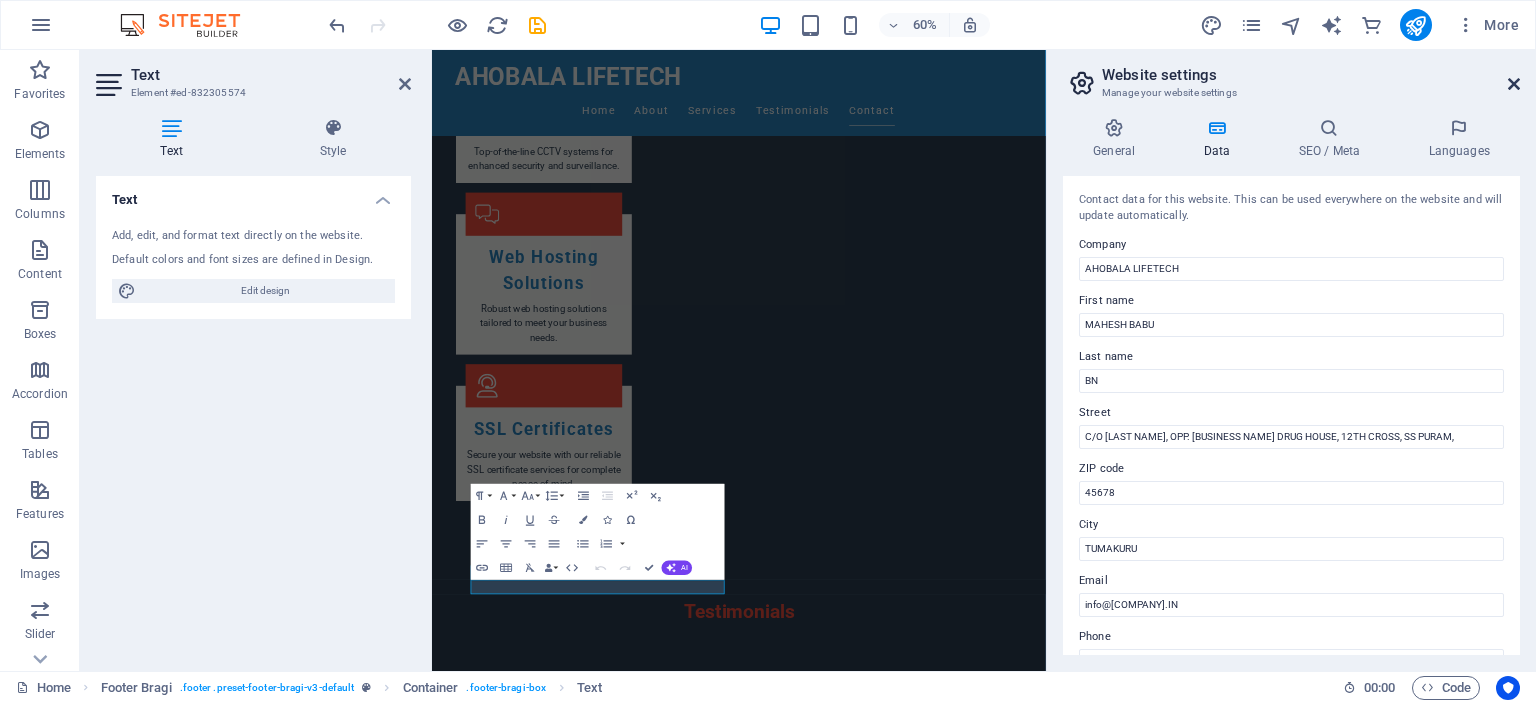 type on "+91 [PHONE]" 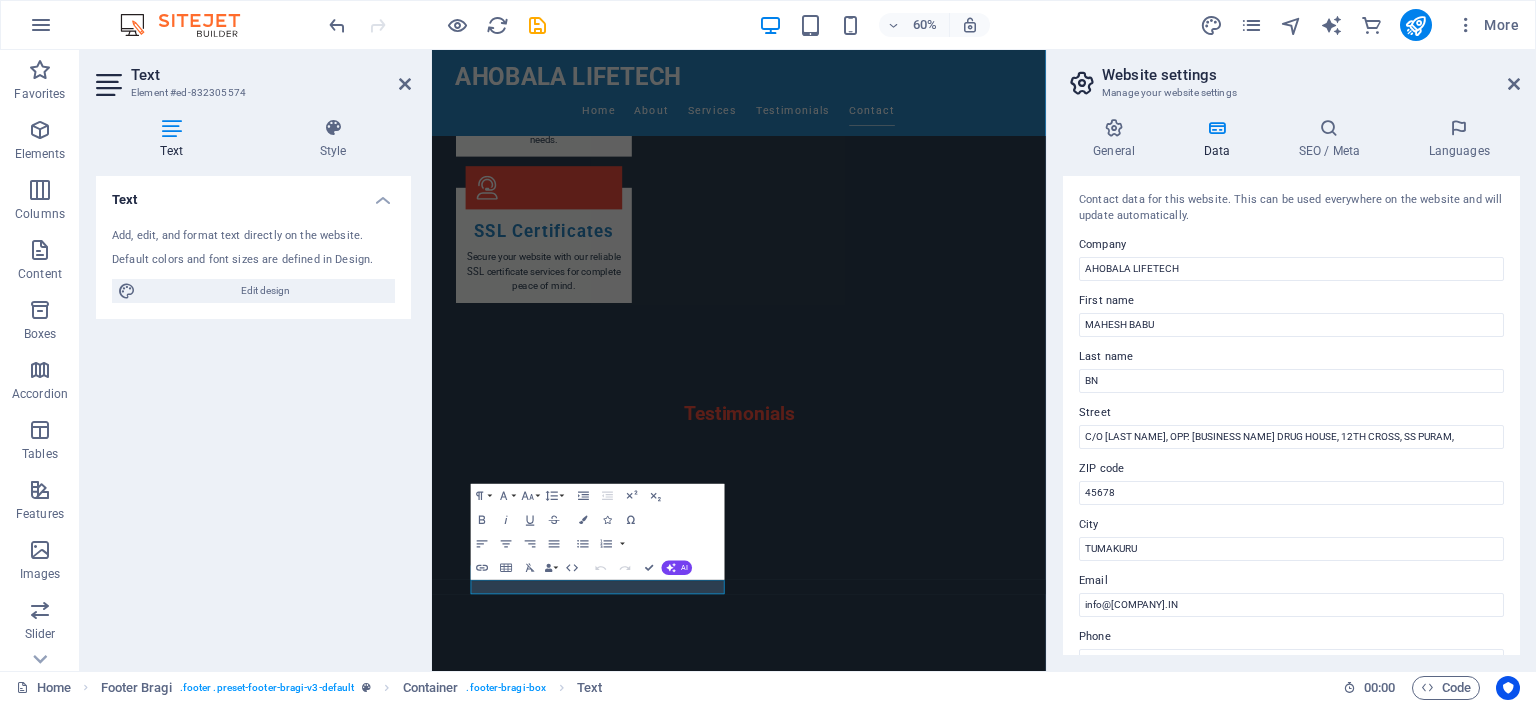 scroll, scrollTop: 3984, scrollLeft: 0, axis: vertical 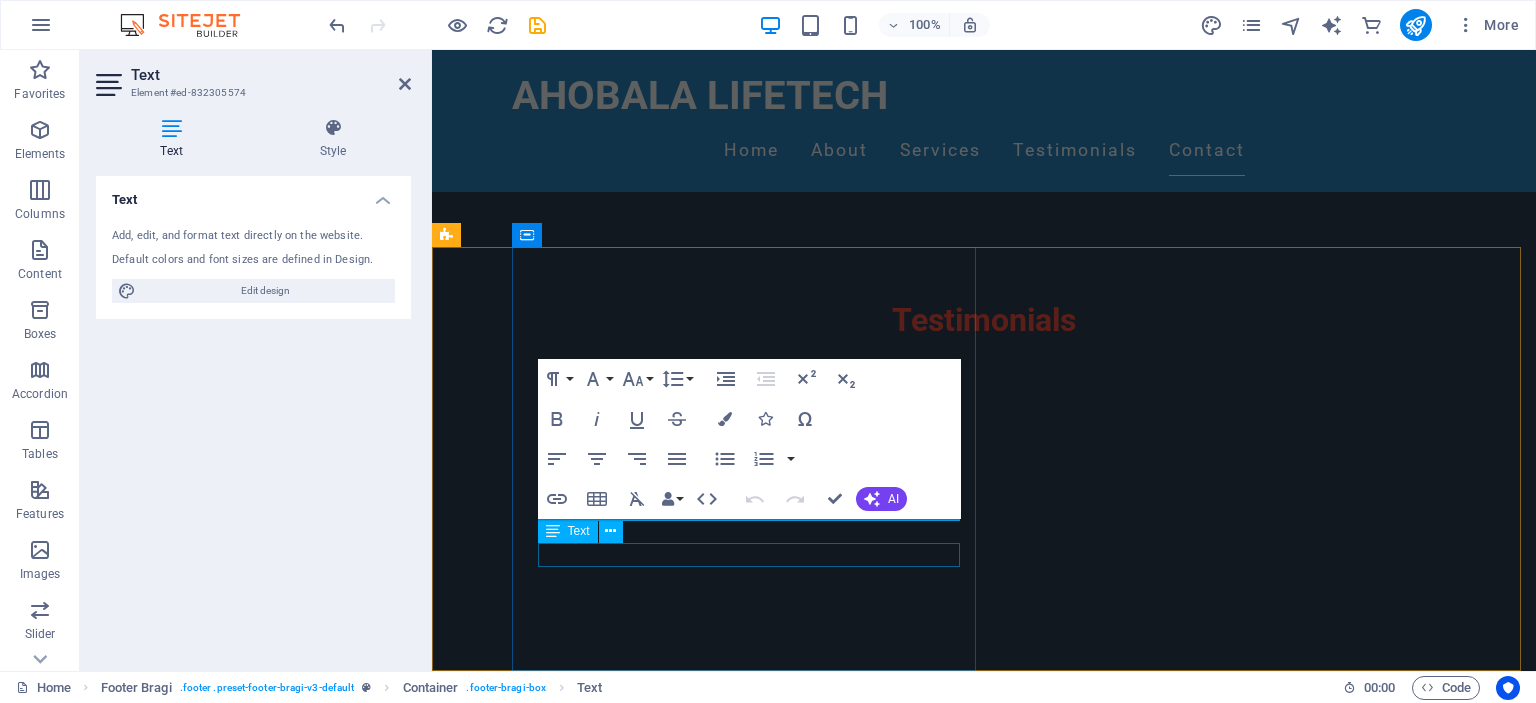 click on "info@[COMPANY].IN" at bounding box center [584, 2806] 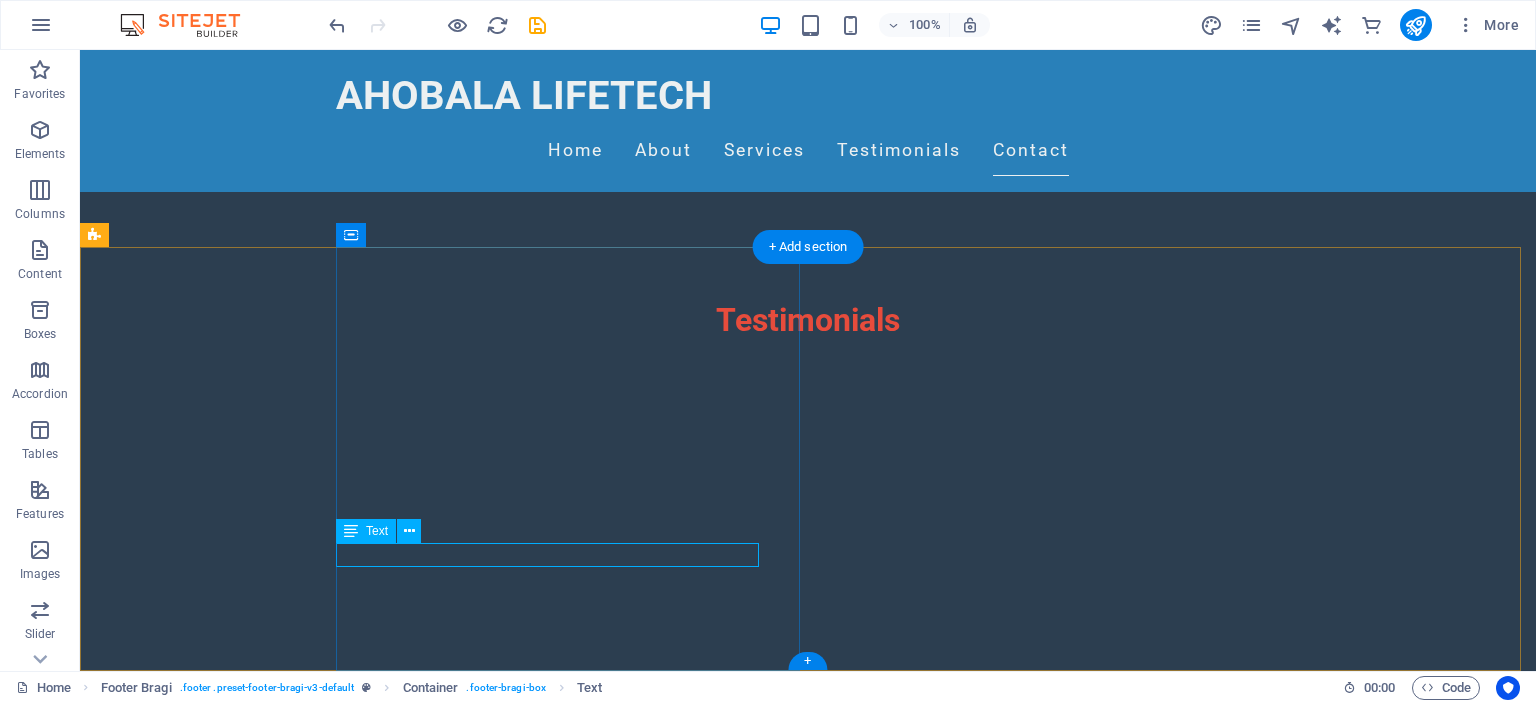 click on "info@[COMPANY].IN" at bounding box center [408, 2806] 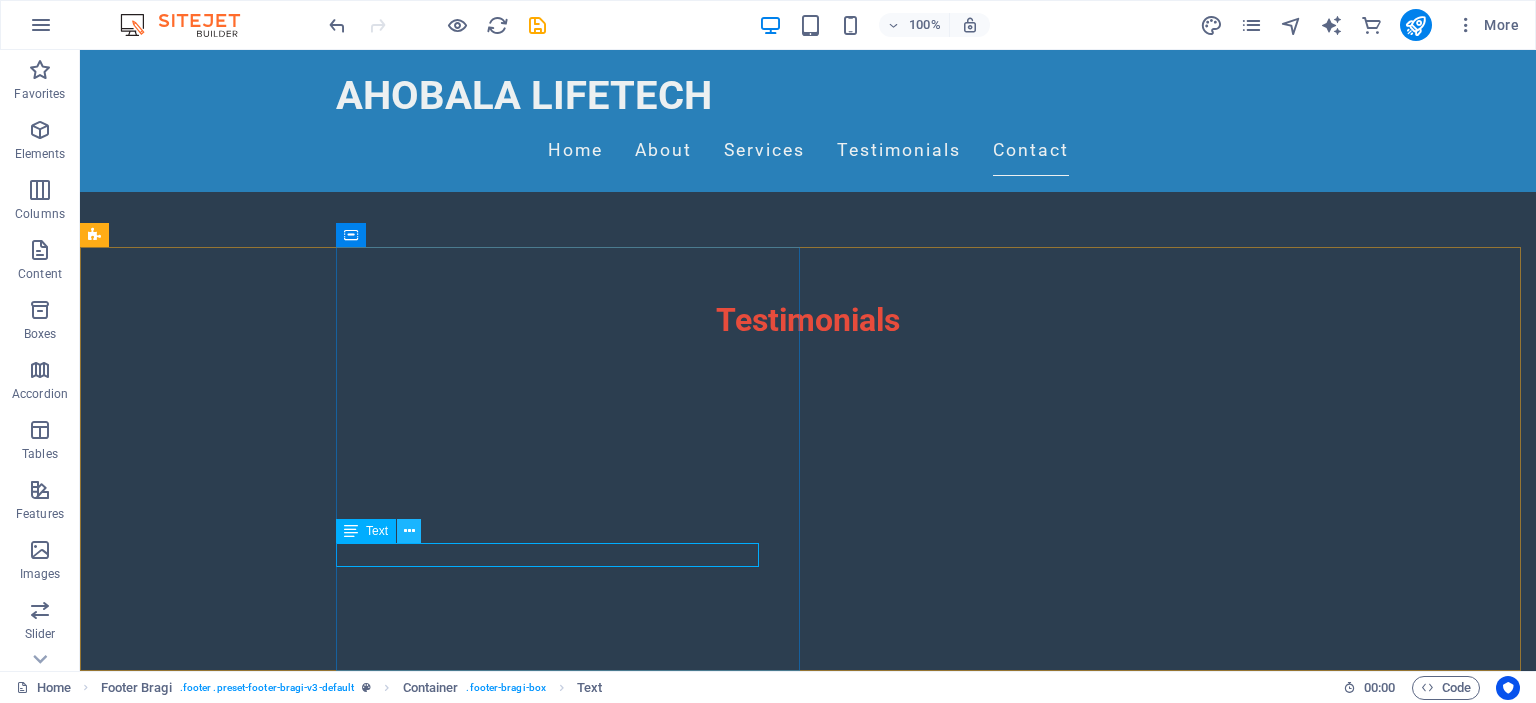 click at bounding box center (409, 531) 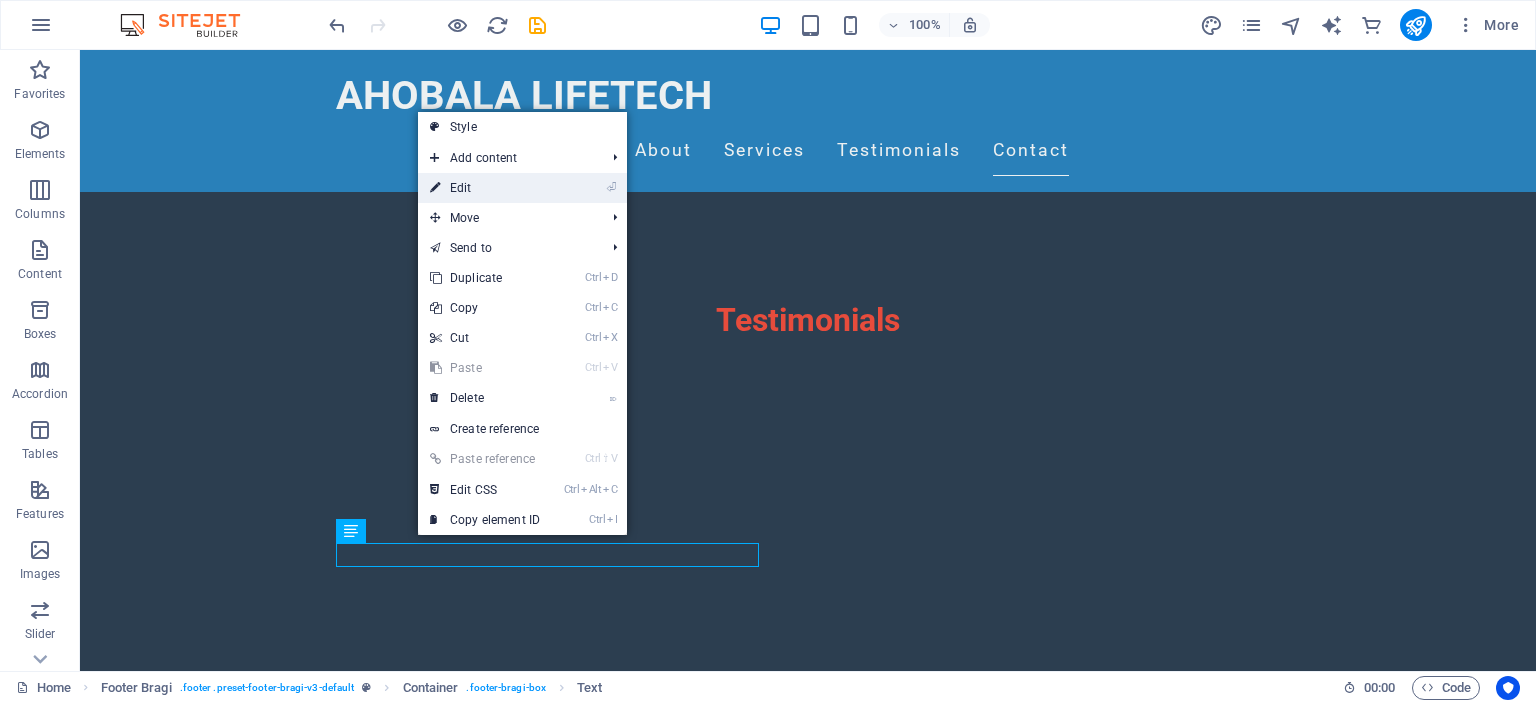 click on "⏎  Edit" at bounding box center [485, 188] 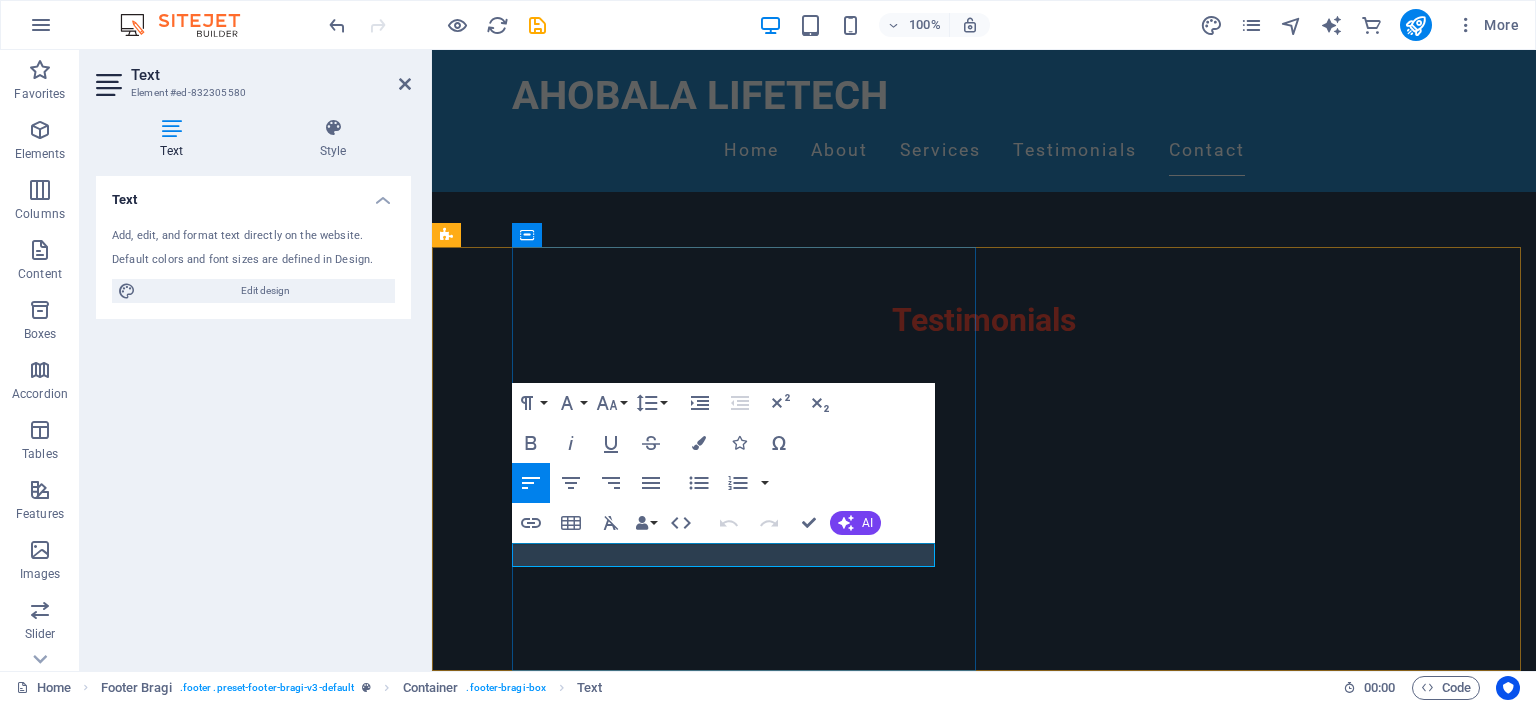 click on "info@[COMPANY].IN" at bounding box center (584, 2806) 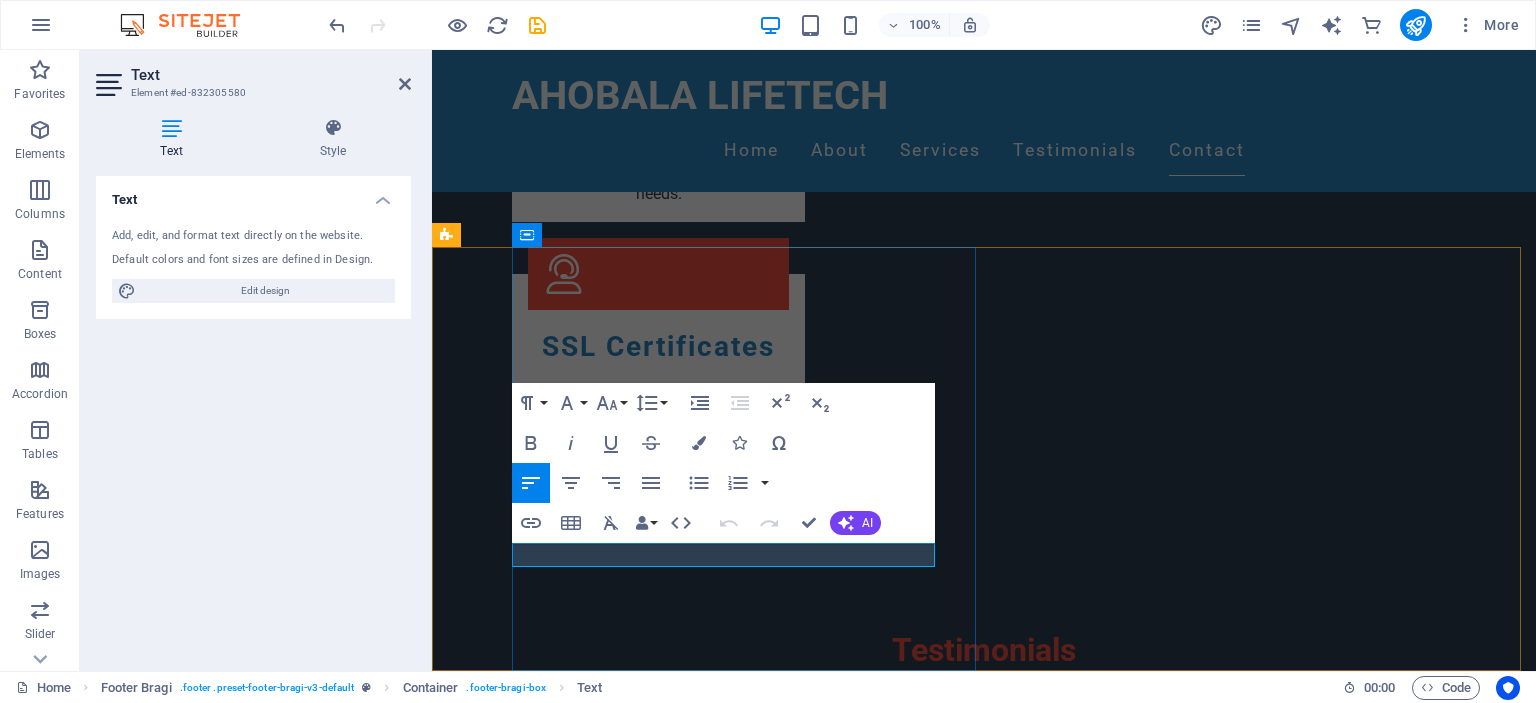 scroll, scrollTop: 3649, scrollLeft: 0, axis: vertical 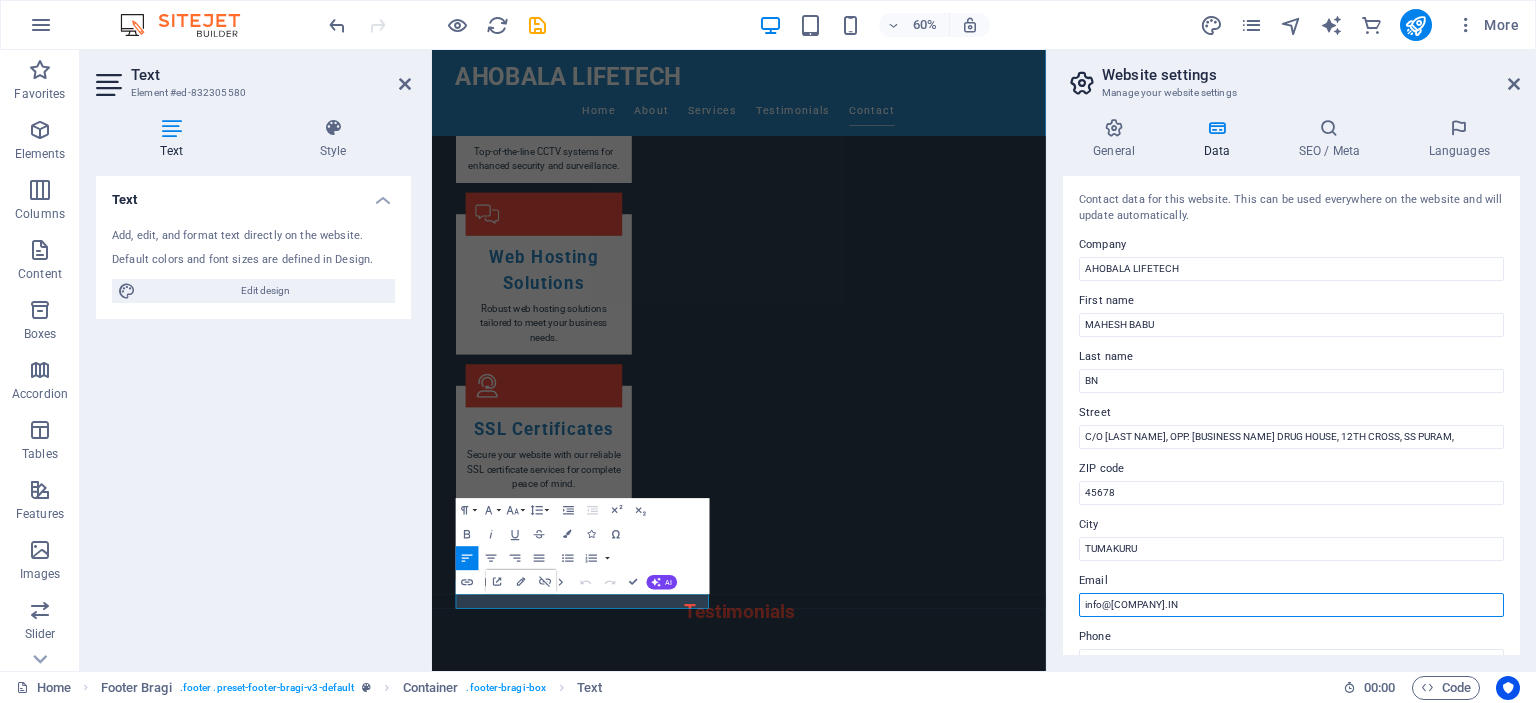 click on "info@[COMPANY].IN" at bounding box center (1291, 605) 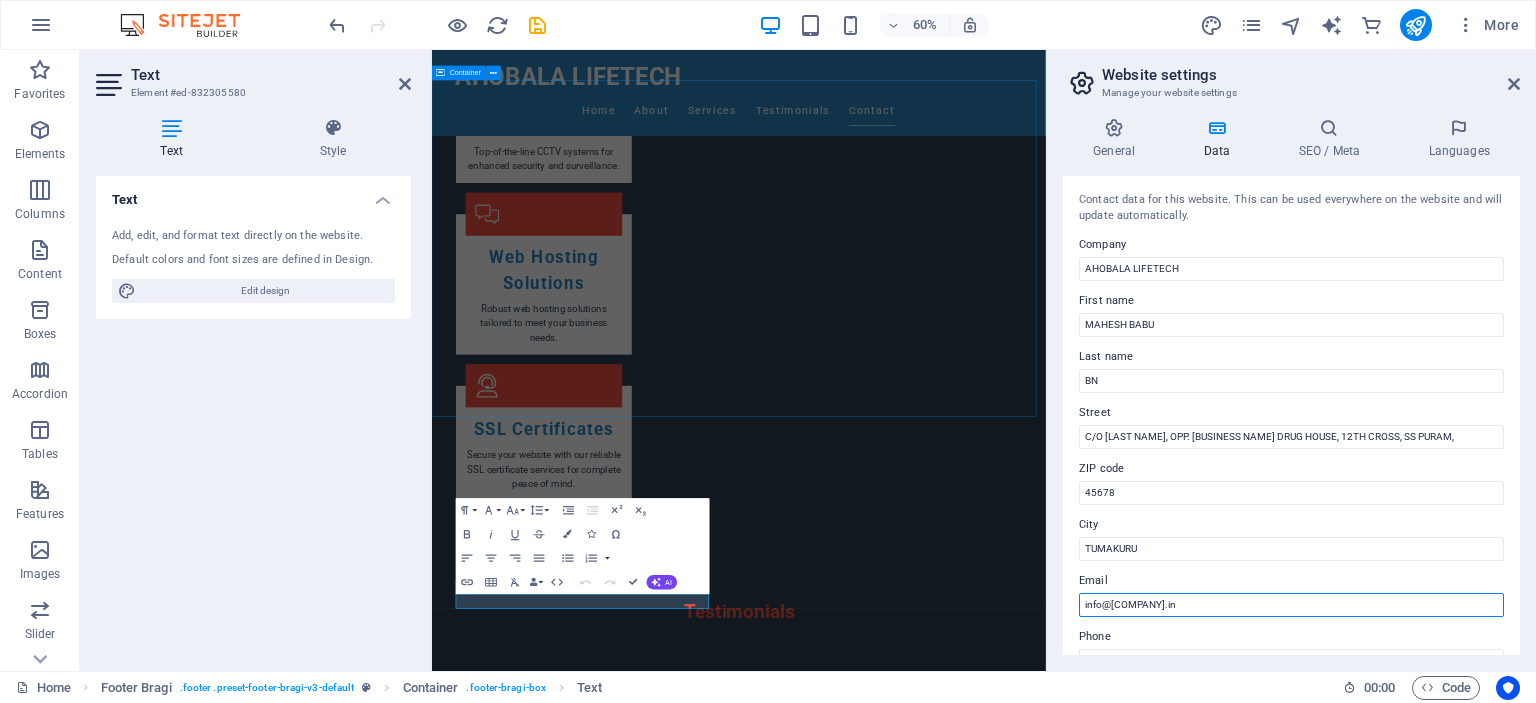 type on "info@[COMPANY].in" 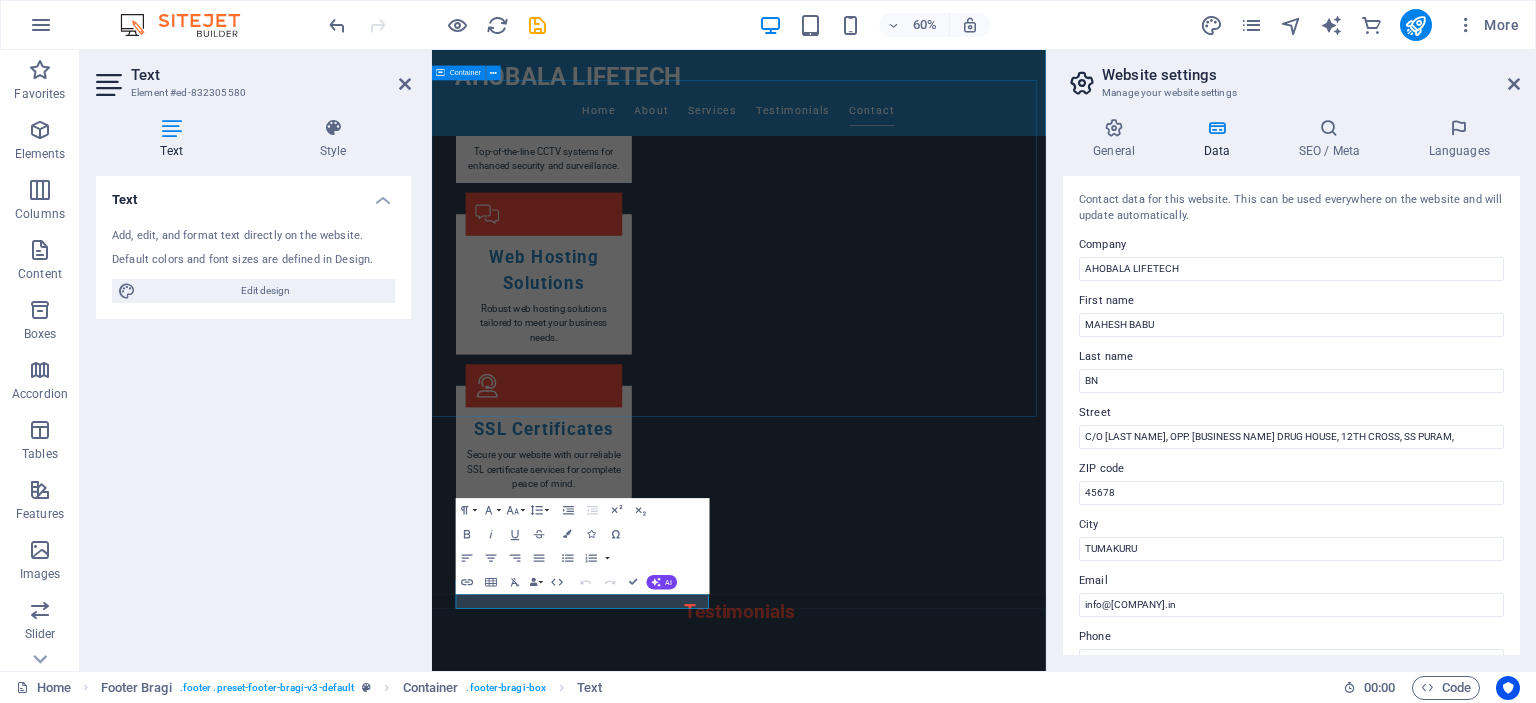 click on "Contact Us for Inquiries I have read and understand the privacy policy. Unreadable? Load new Submit Inquiry" at bounding box center [943, 2805] 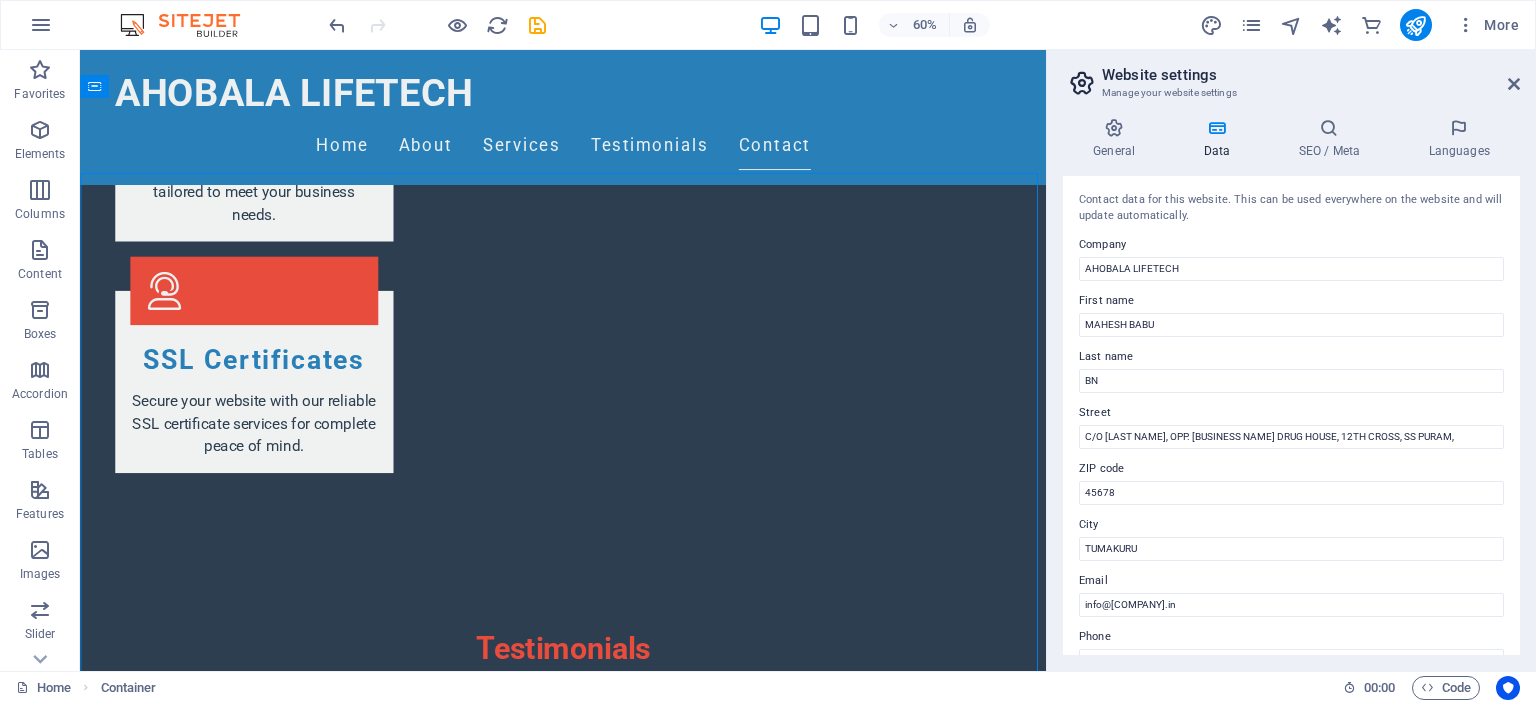 scroll, scrollTop: 3952, scrollLeft: 0, axis: vertical 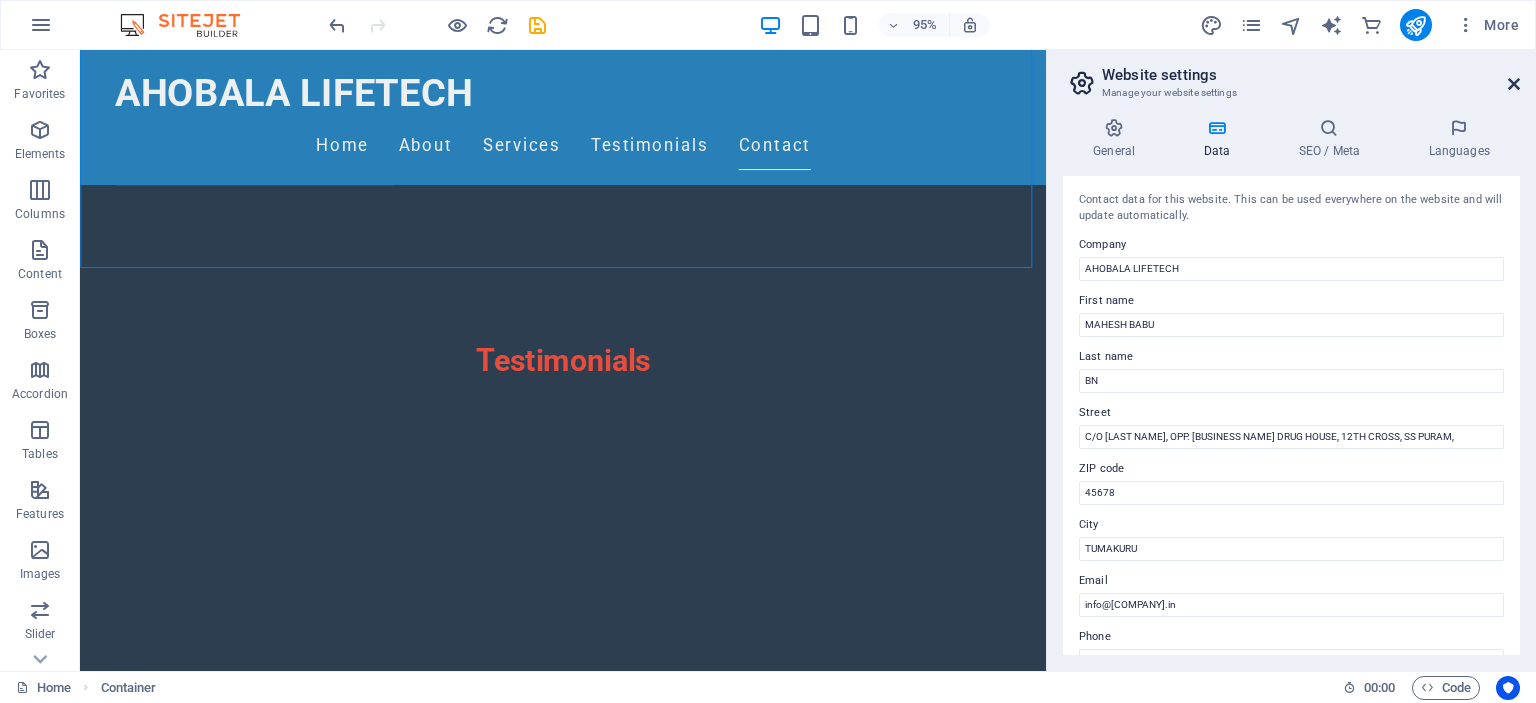 click at bounding box center [1514, 84] 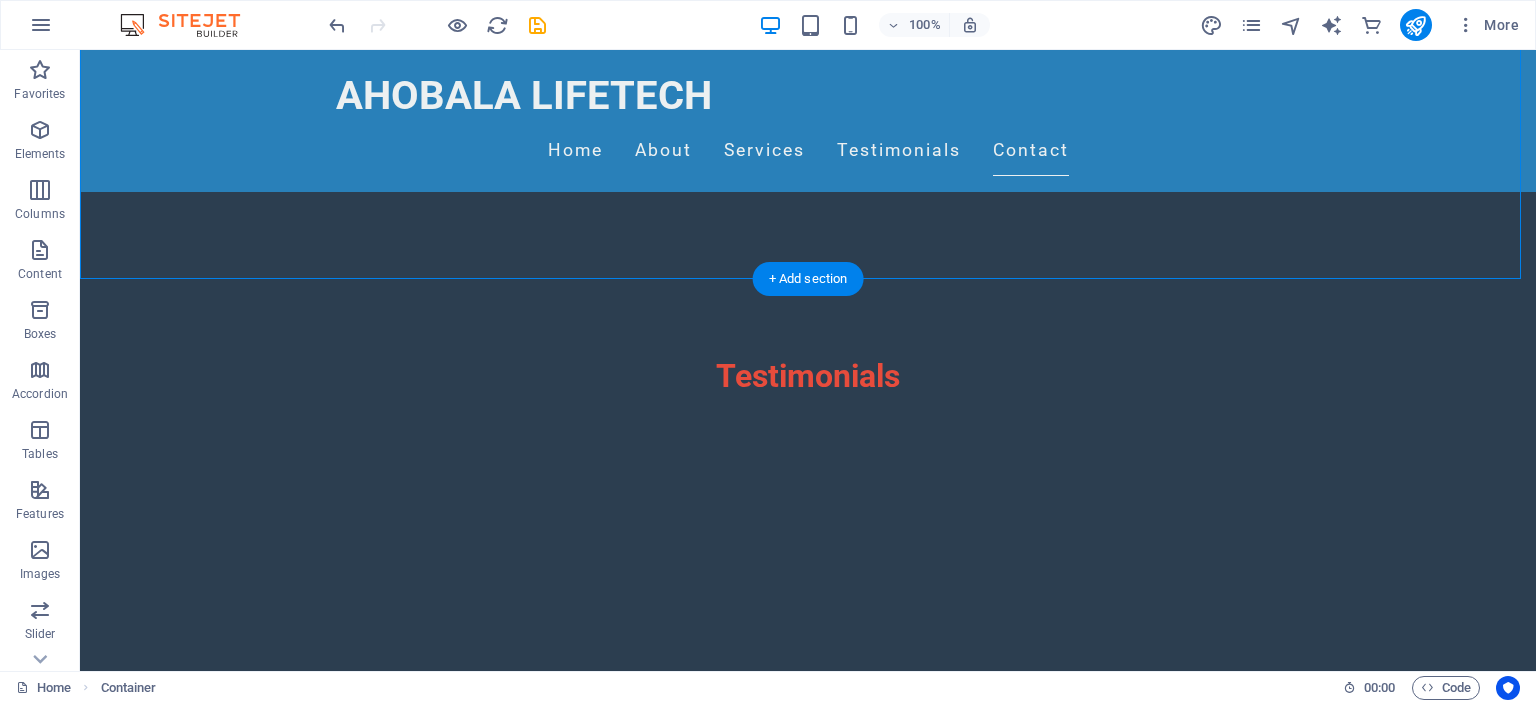 drag, startPoint x: 1226, startPoint y: 527, endPoint x: 1128, endPoint y: 588, distance: 115.43397 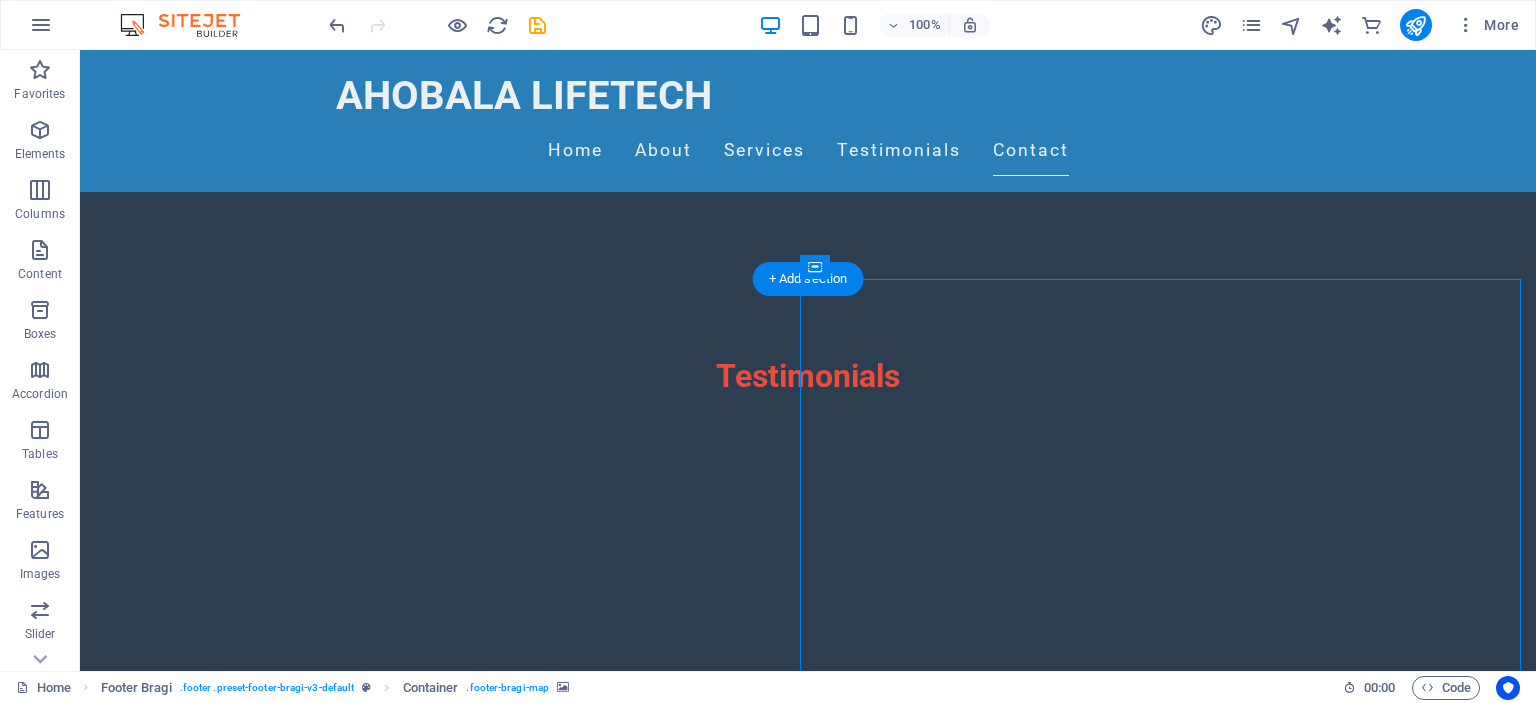 click at bounding box center [808, 3215] 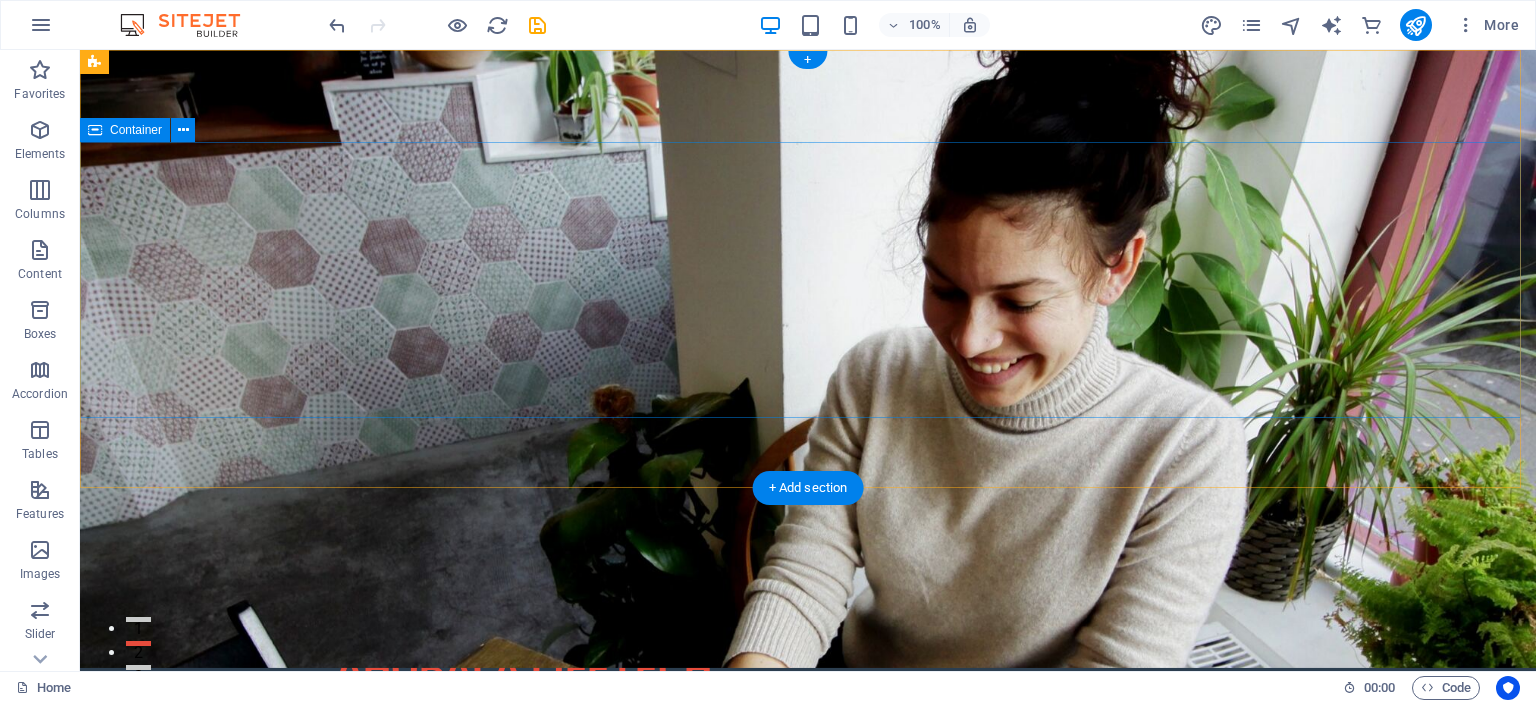 scroll, scrollTop: 0, scrollLeft: 0, axis: both 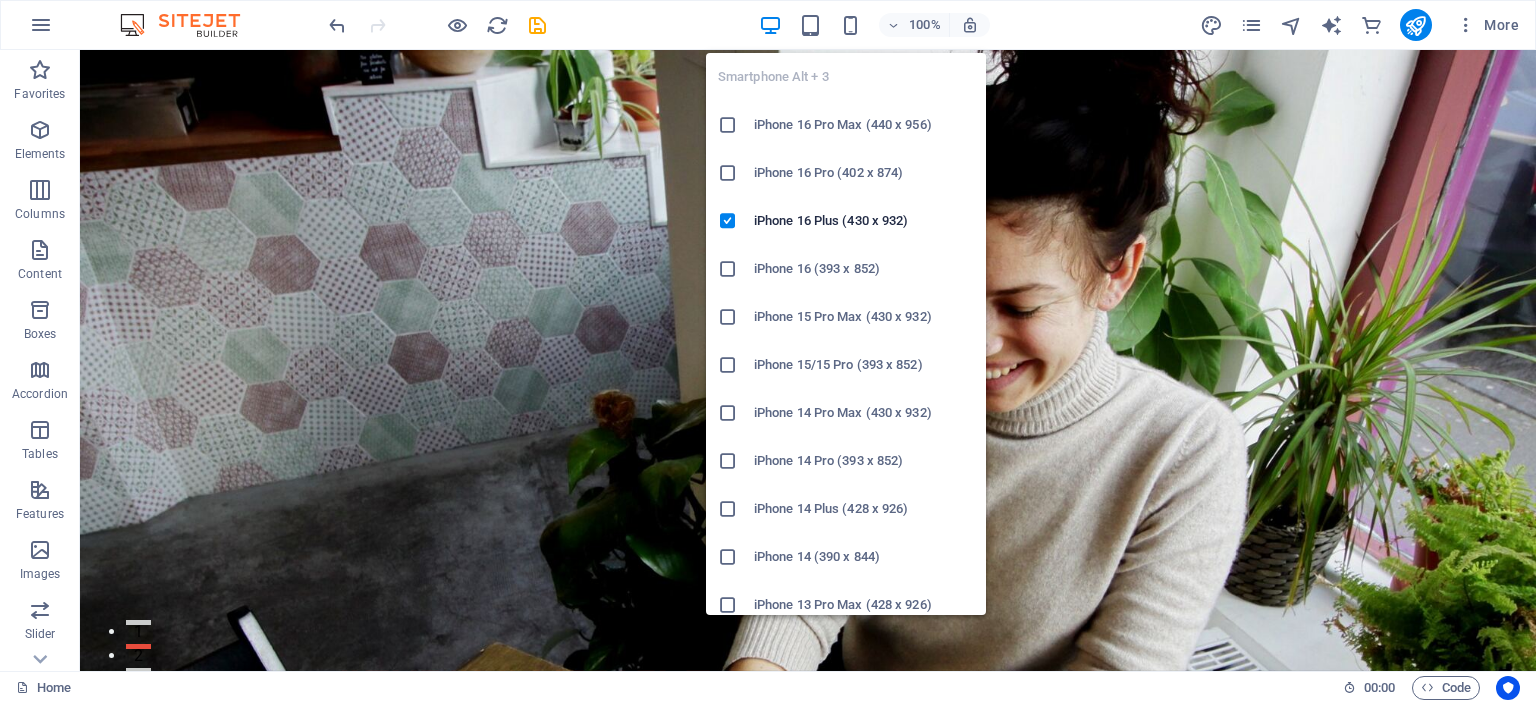 click on "iPhone 16 Pro (402 x 874)" at bounding box center [864, 173] 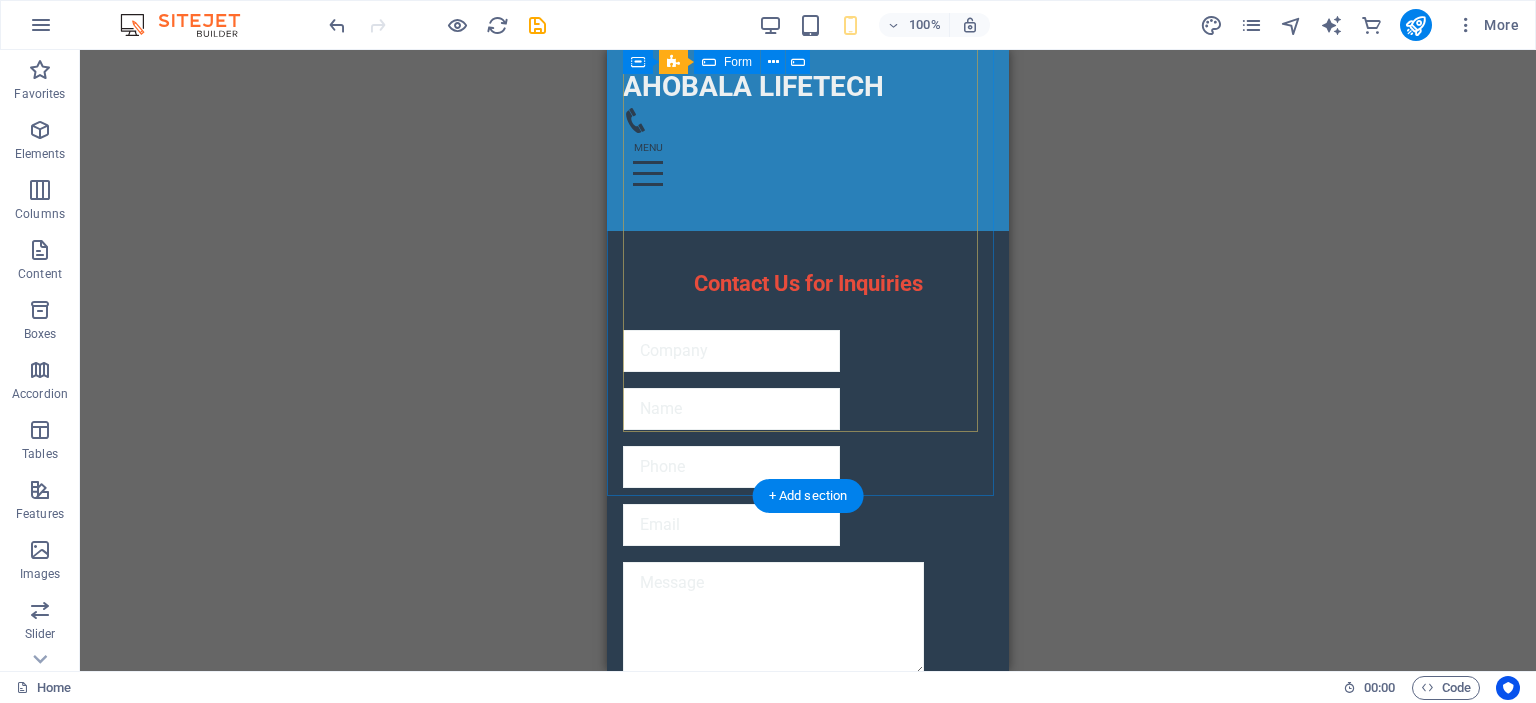 scroll, scrollTop: 5617, scrollLeft: 0, axis: vertical 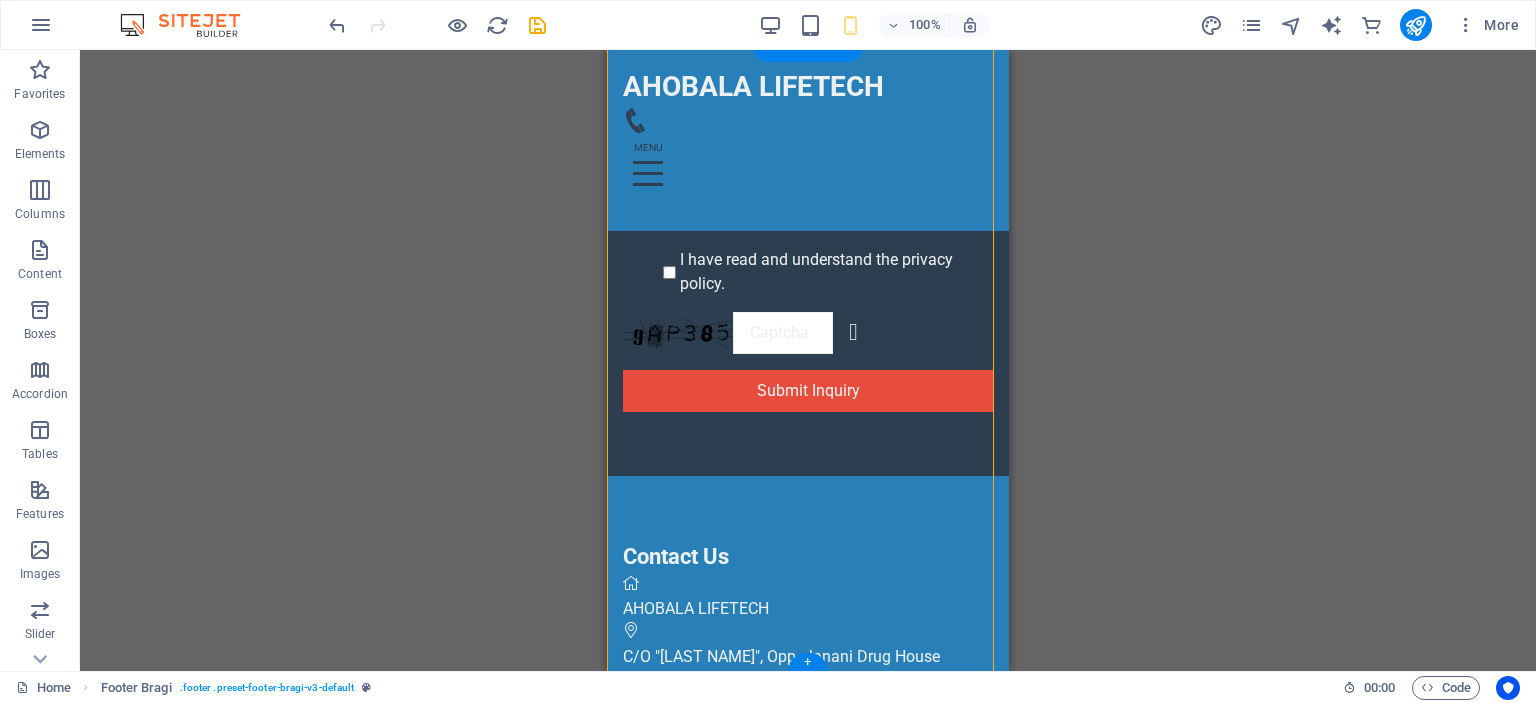 drag, startPoint x: 823, startPoint y: 556, endPoint x: 780, endPoint y: 579, distance: 48.76474 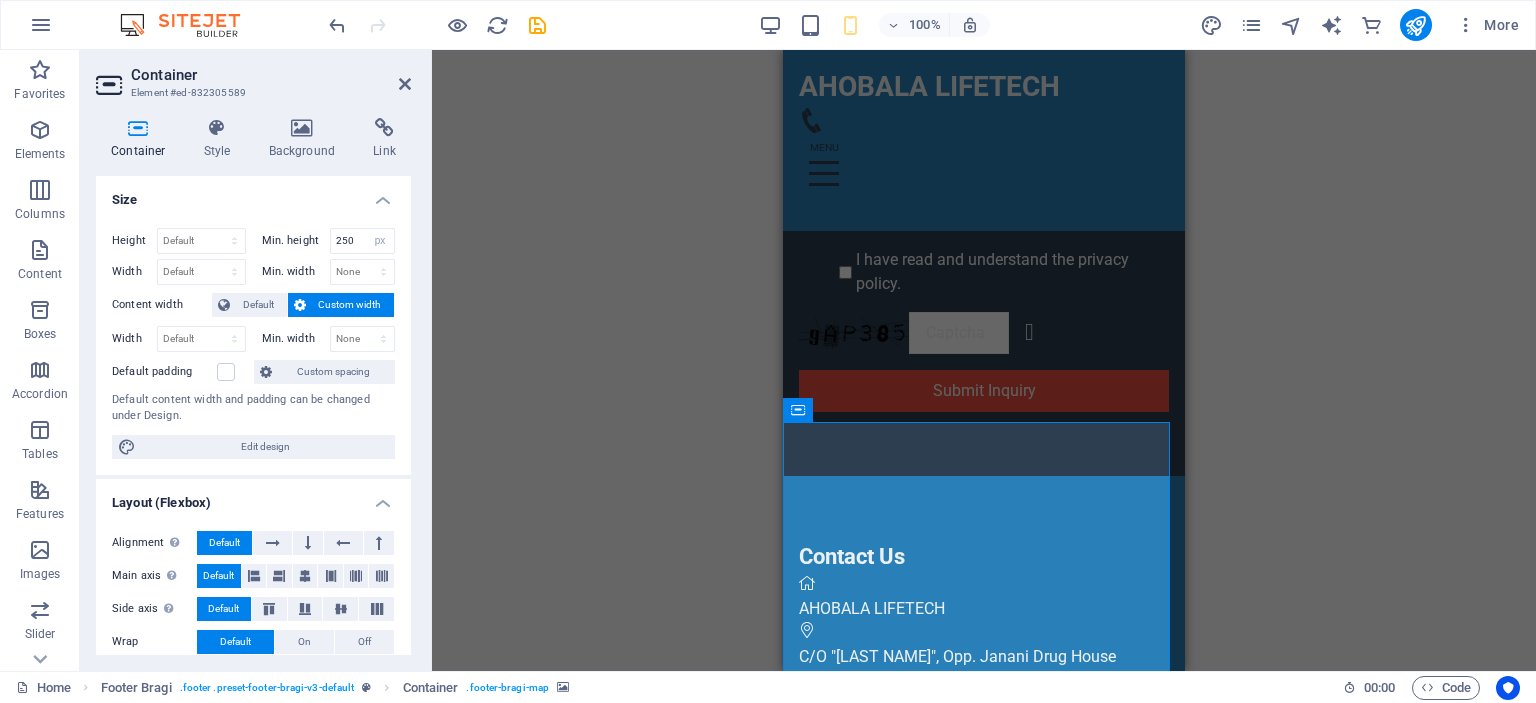 scroll, scrollTop: 328, scrollLeft: 0, axis: vertical 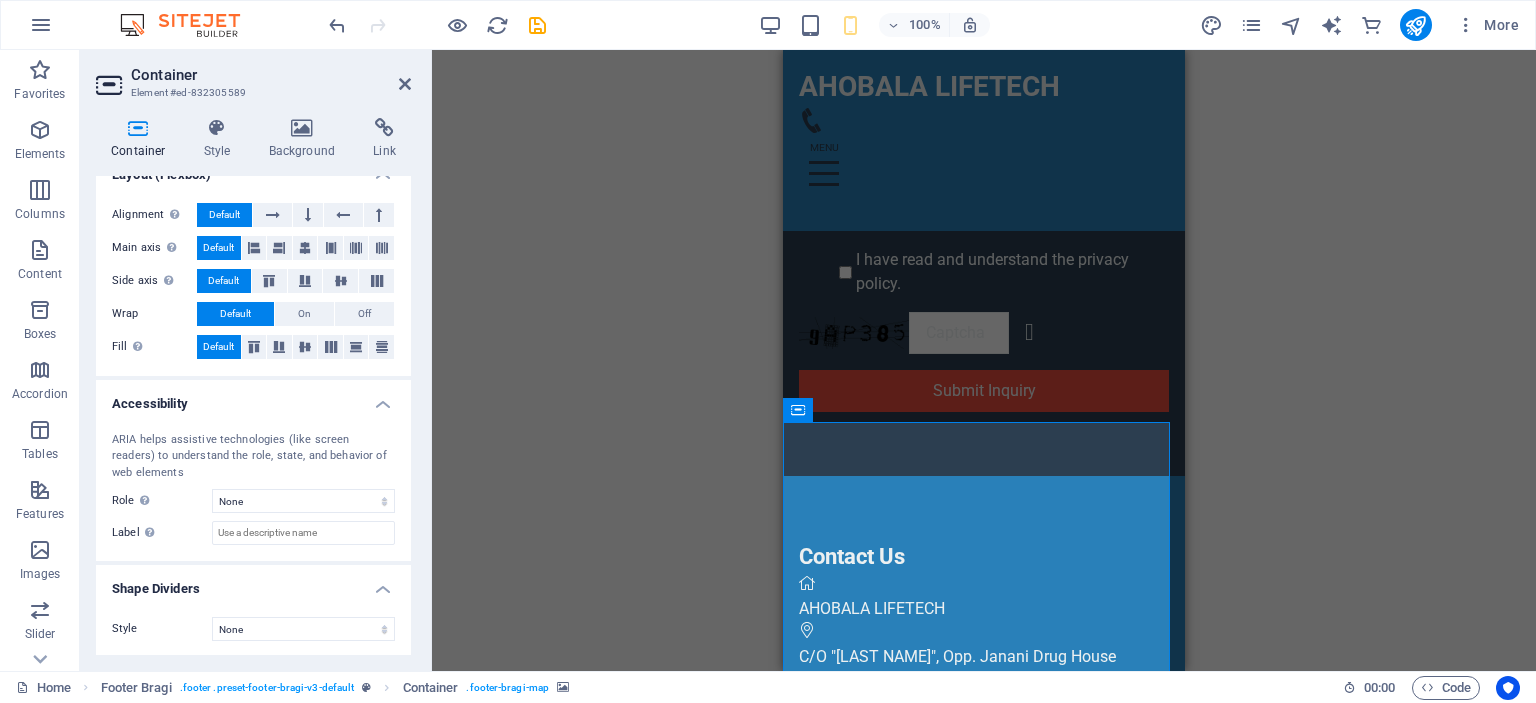 click at bounding box center (984, 1074) 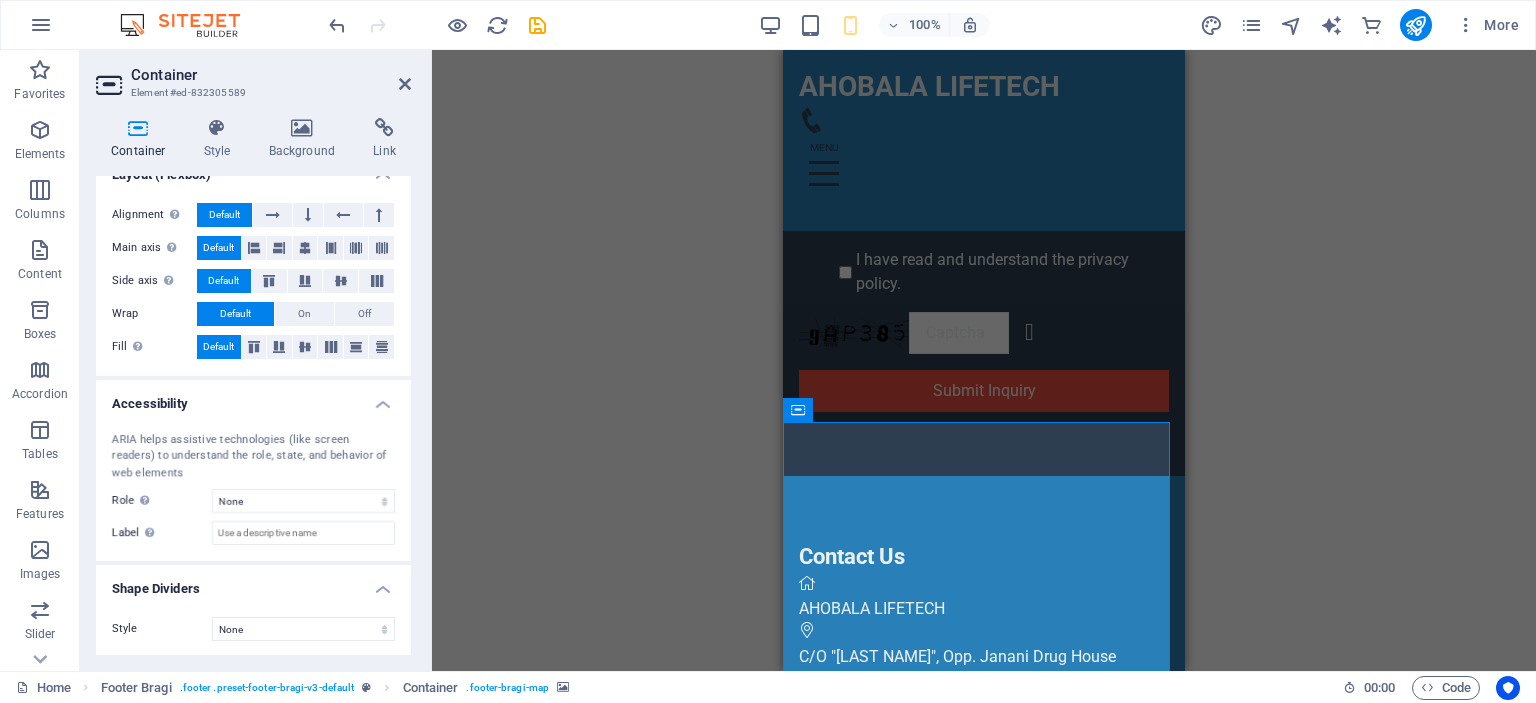 click at bounding box center (984, 1074) 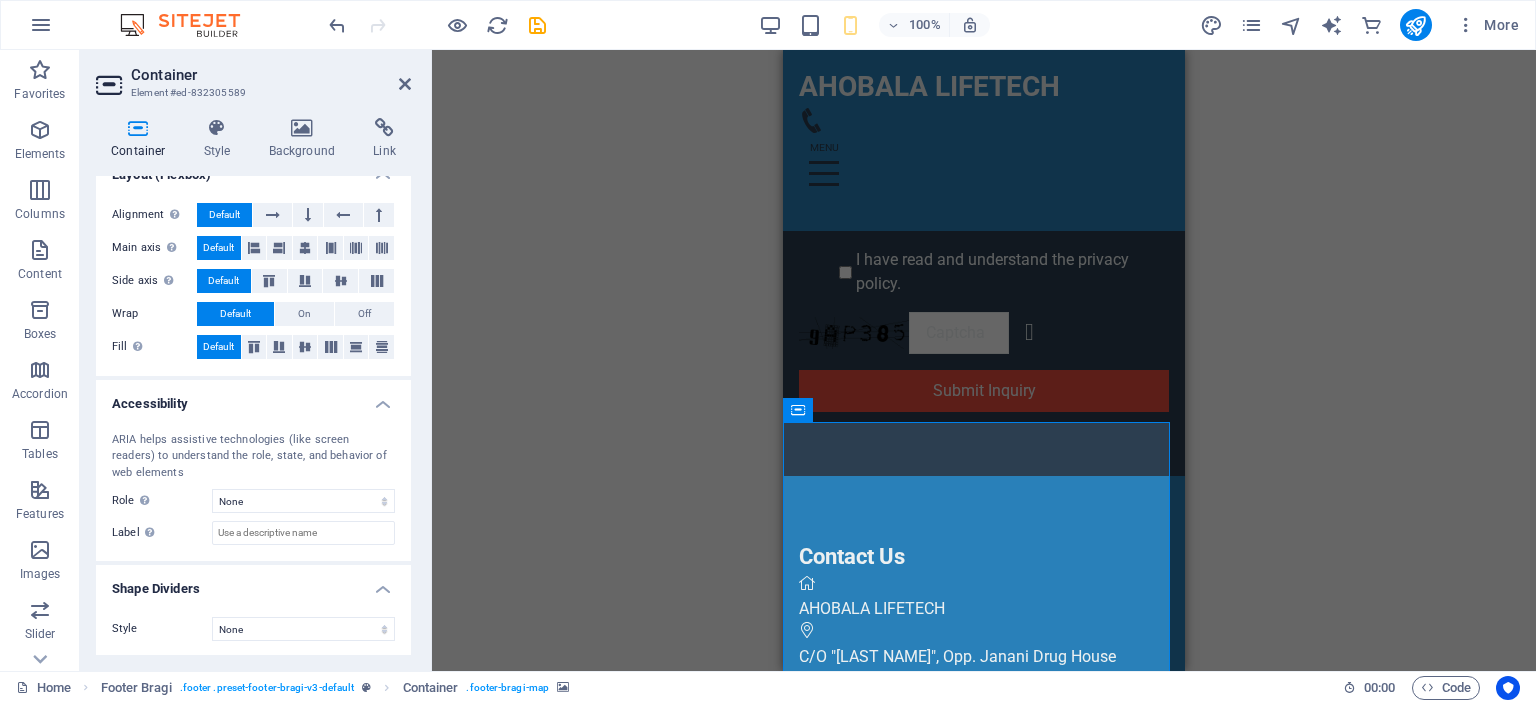 click at bounding box center [984, 1074] 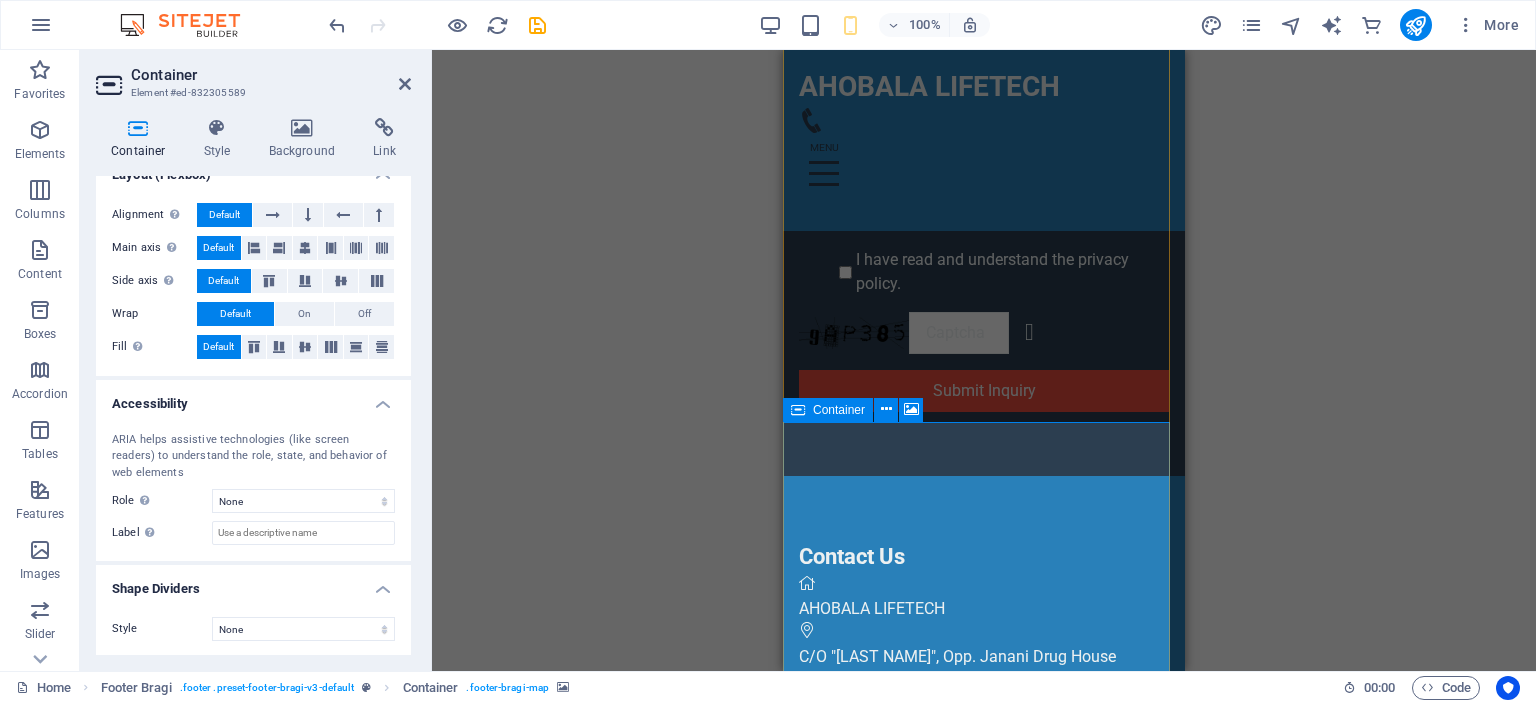 click on "Drop content here or  Add elements  Paste clipboard" at bounding box center (984, 1270) 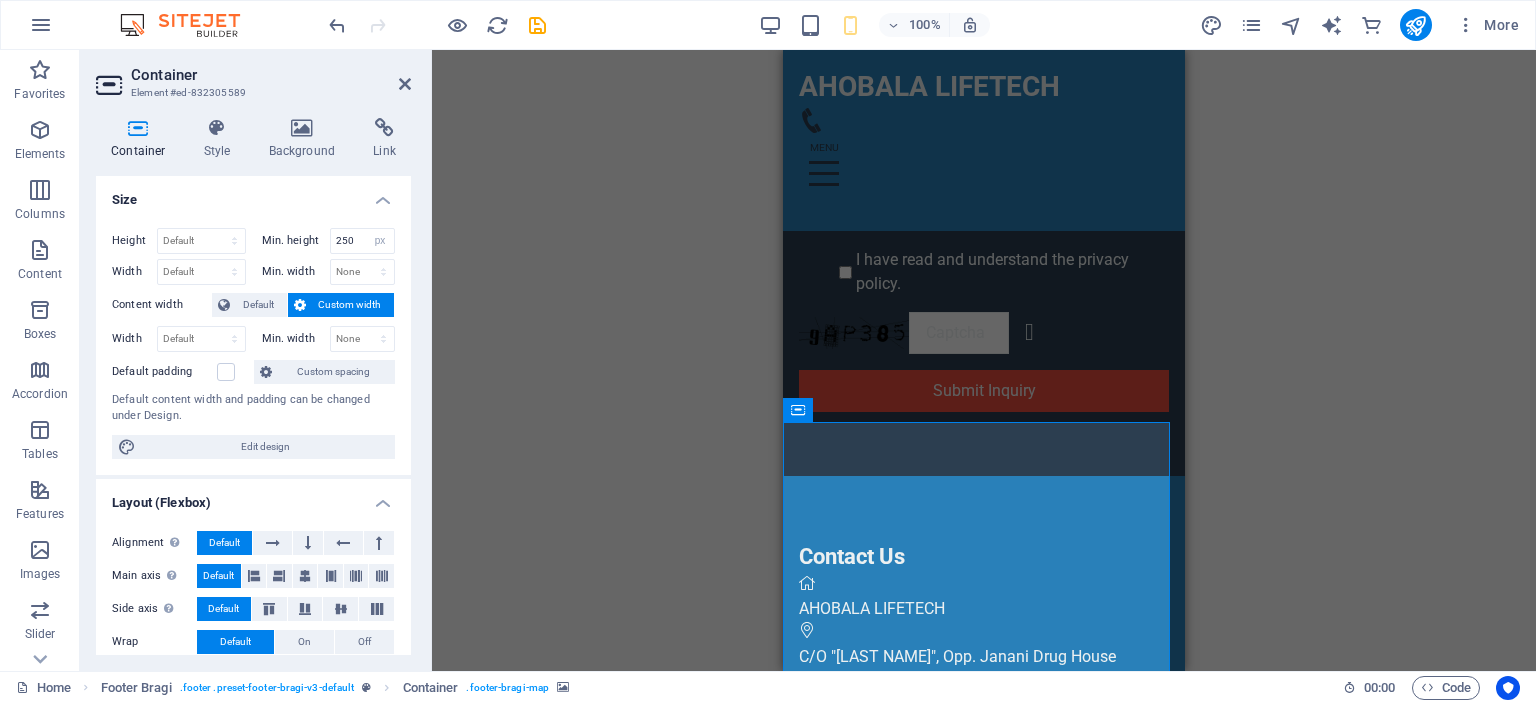 scroll, scrollTop: 328, scrollLeft: 0, axis: vertical 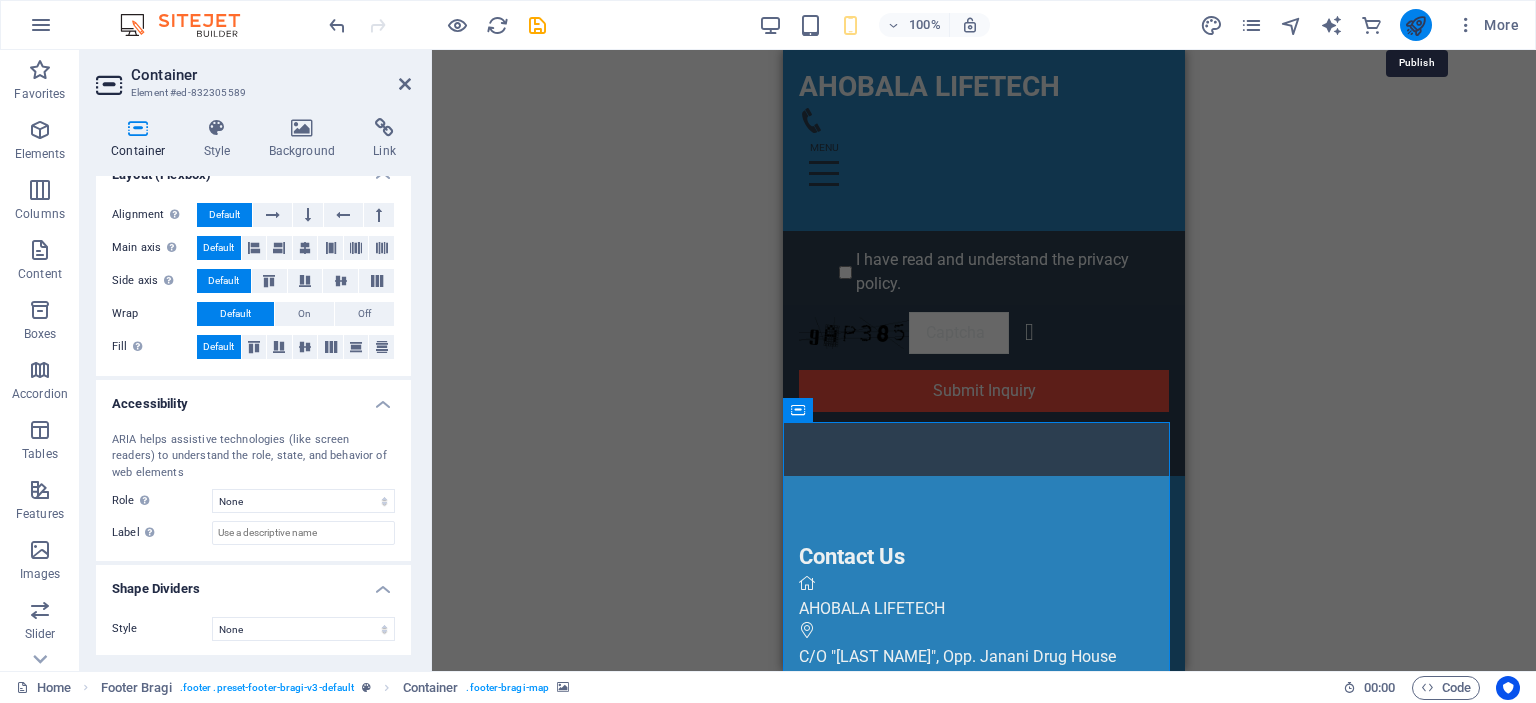 click at bounding box center [1415, 25] 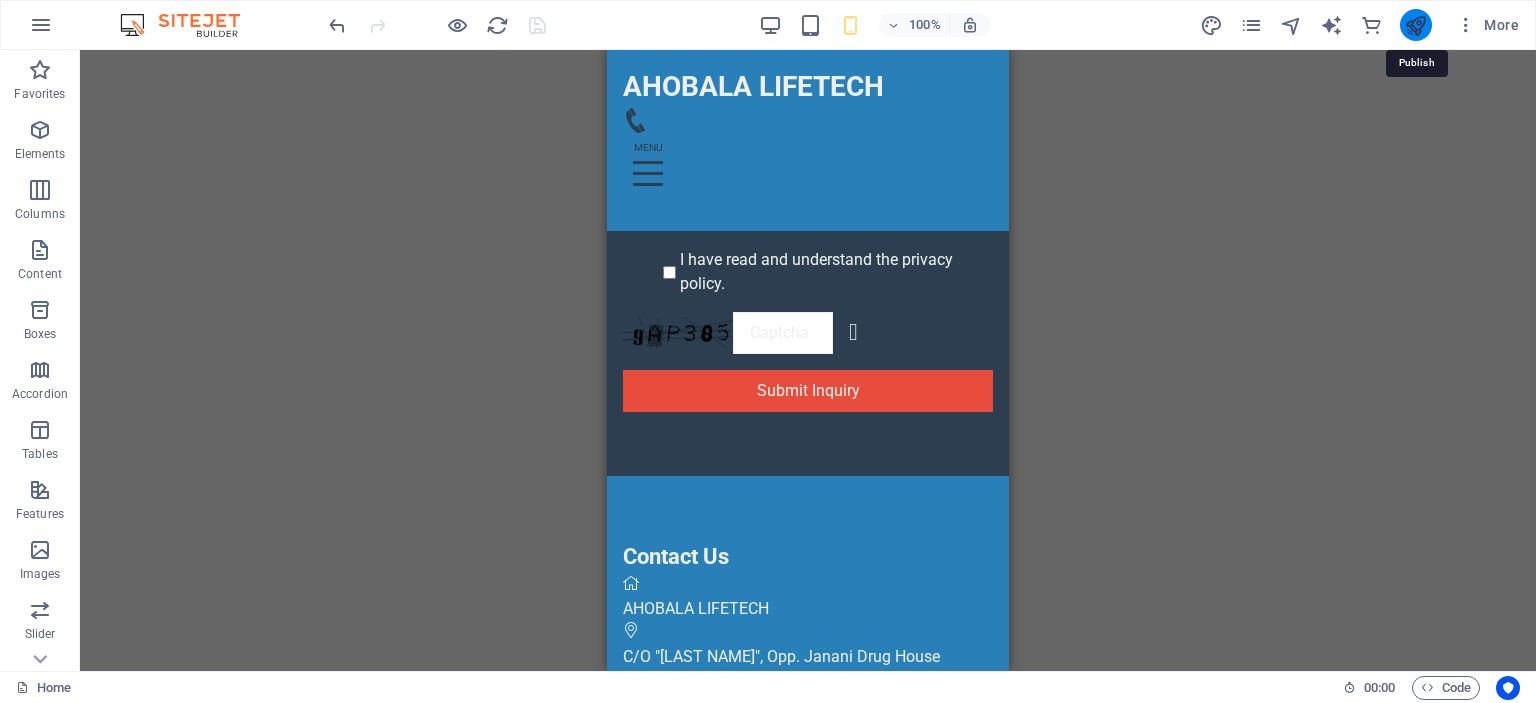 click at bounding box center (1415, 25) 